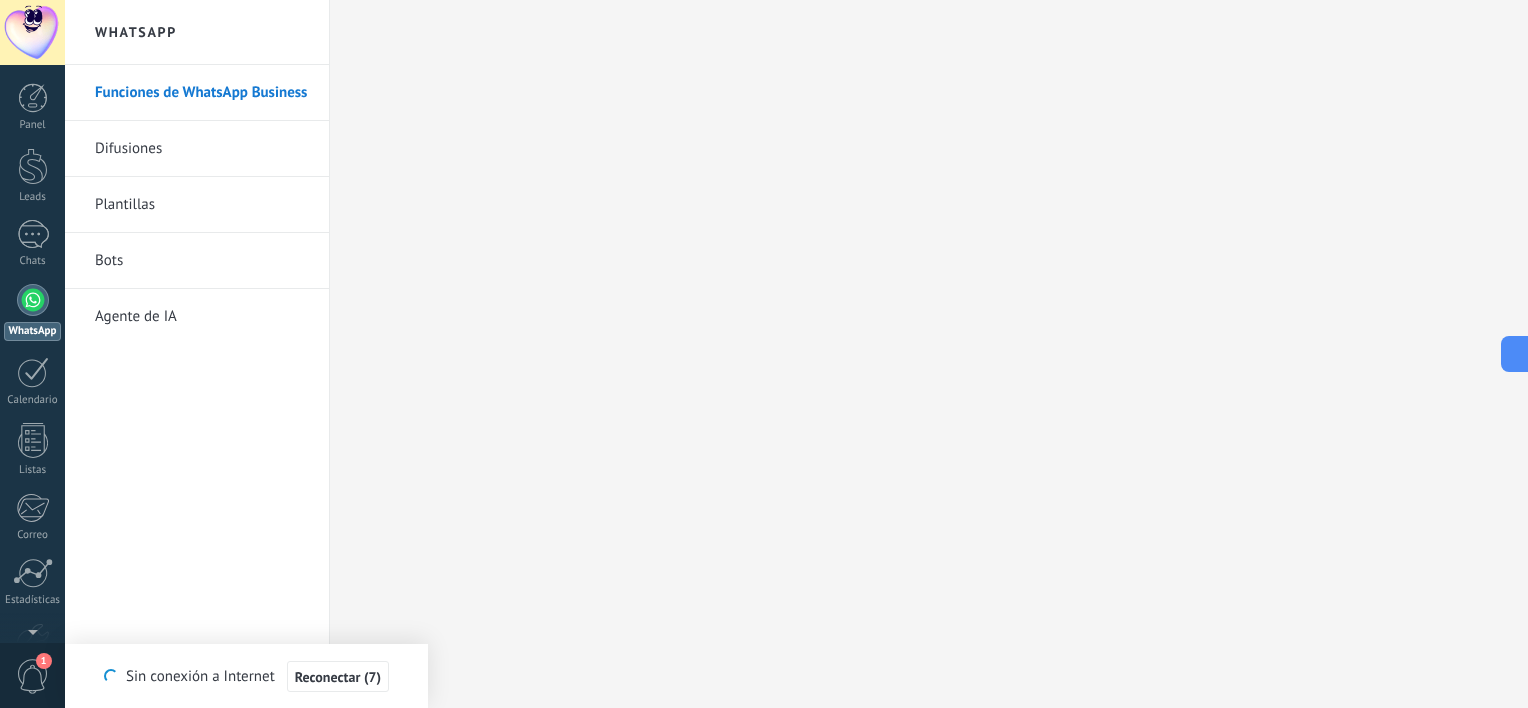 scroll, scrollTop: 0, scrollLeft: 0, axis: both 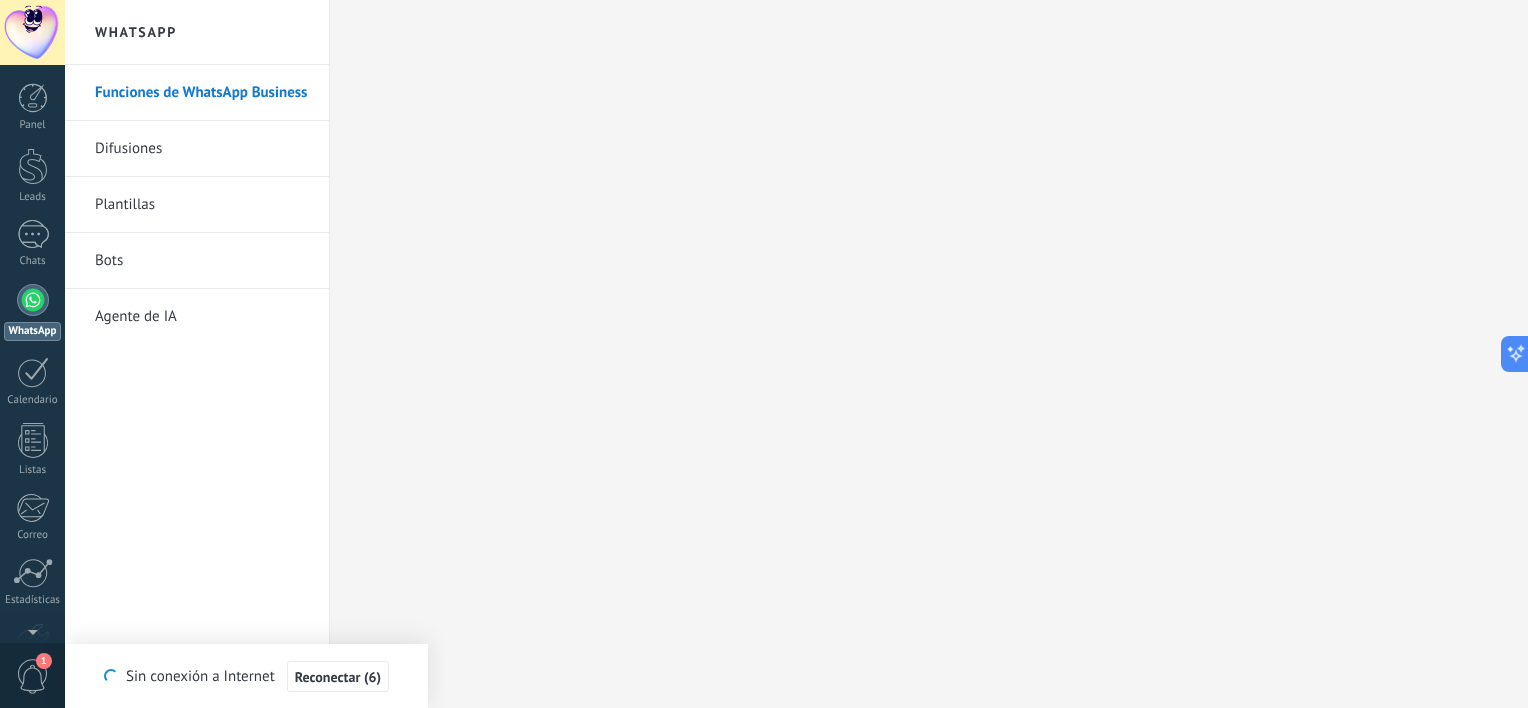 click on "Difusiones" at bounding box center [202, 149] 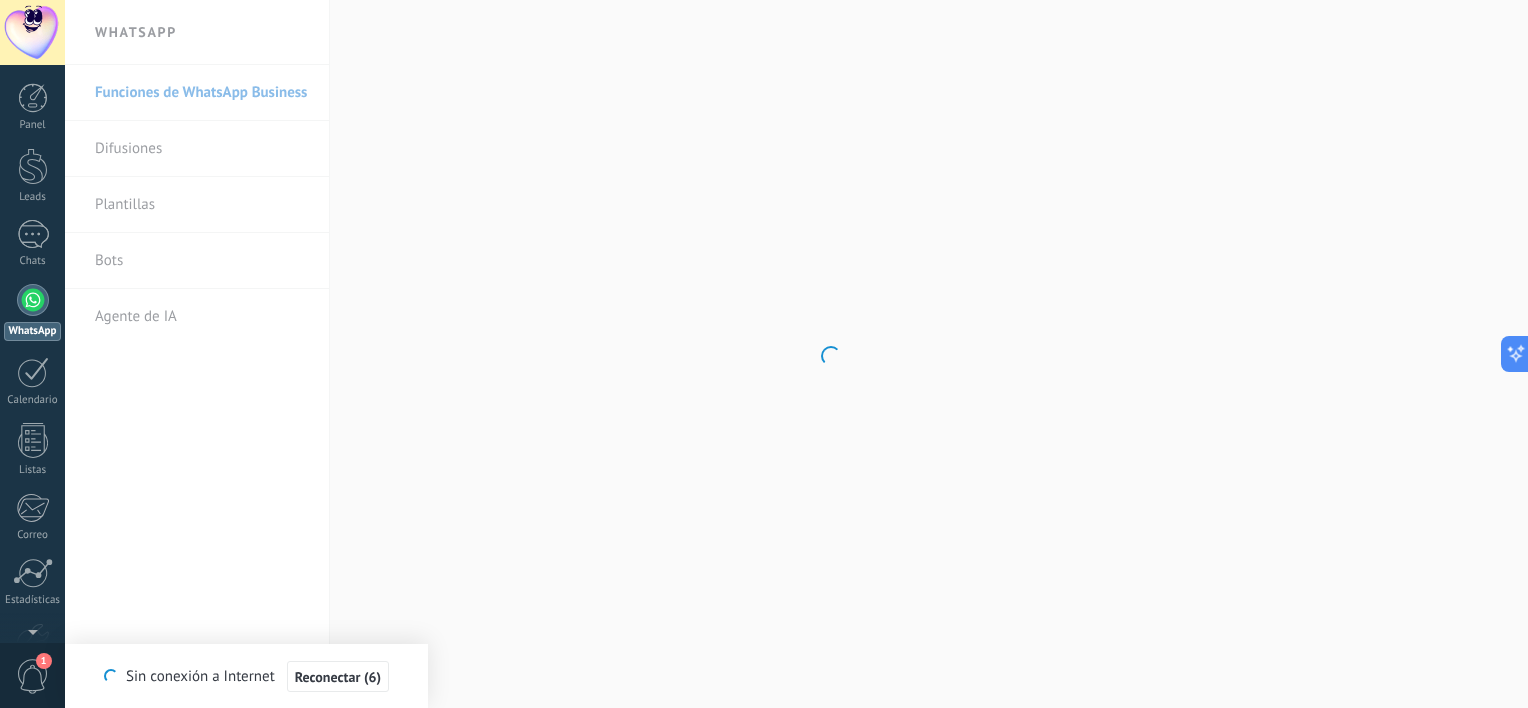 scroll, scrollTop: 823, scrollLeft: 0, axis: vertical 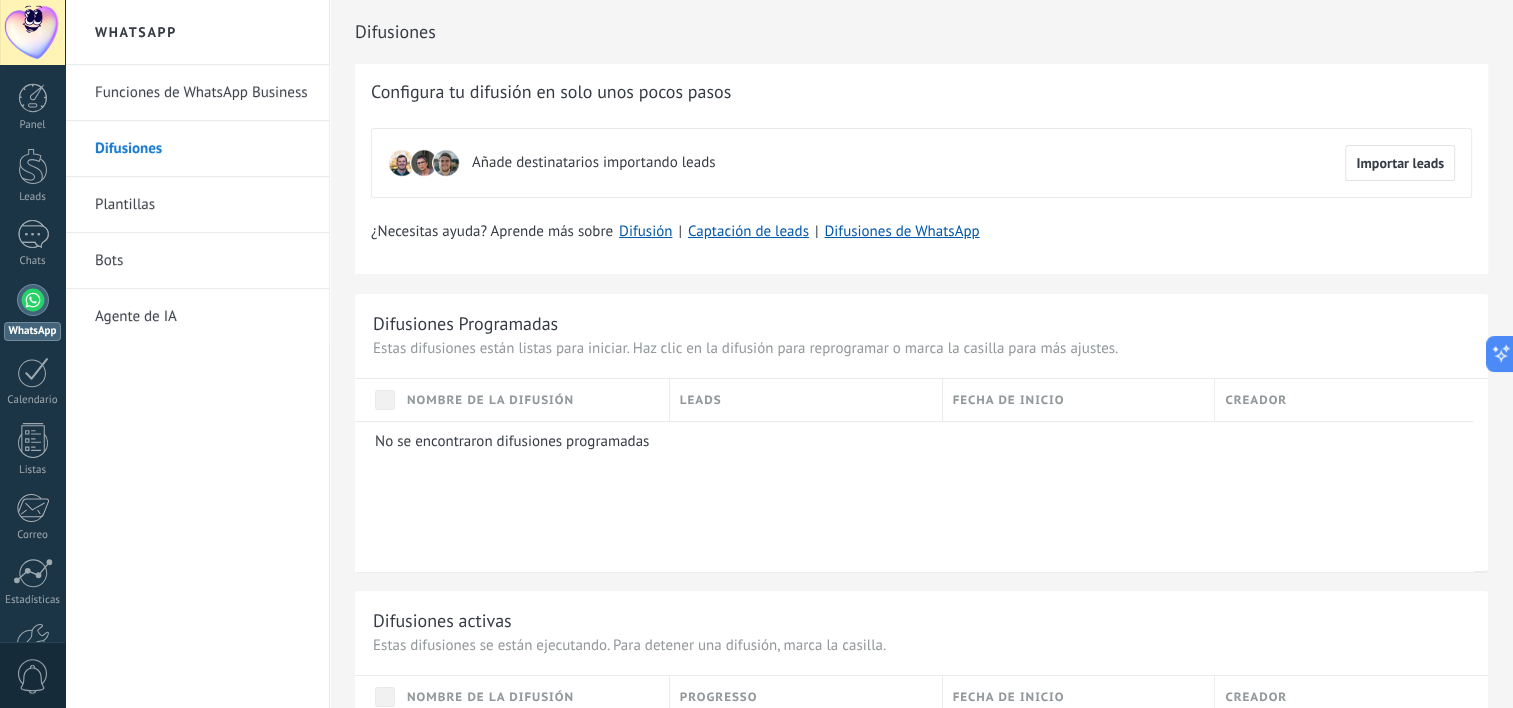 click on "Plantillas" at bounding box center (202, 205) 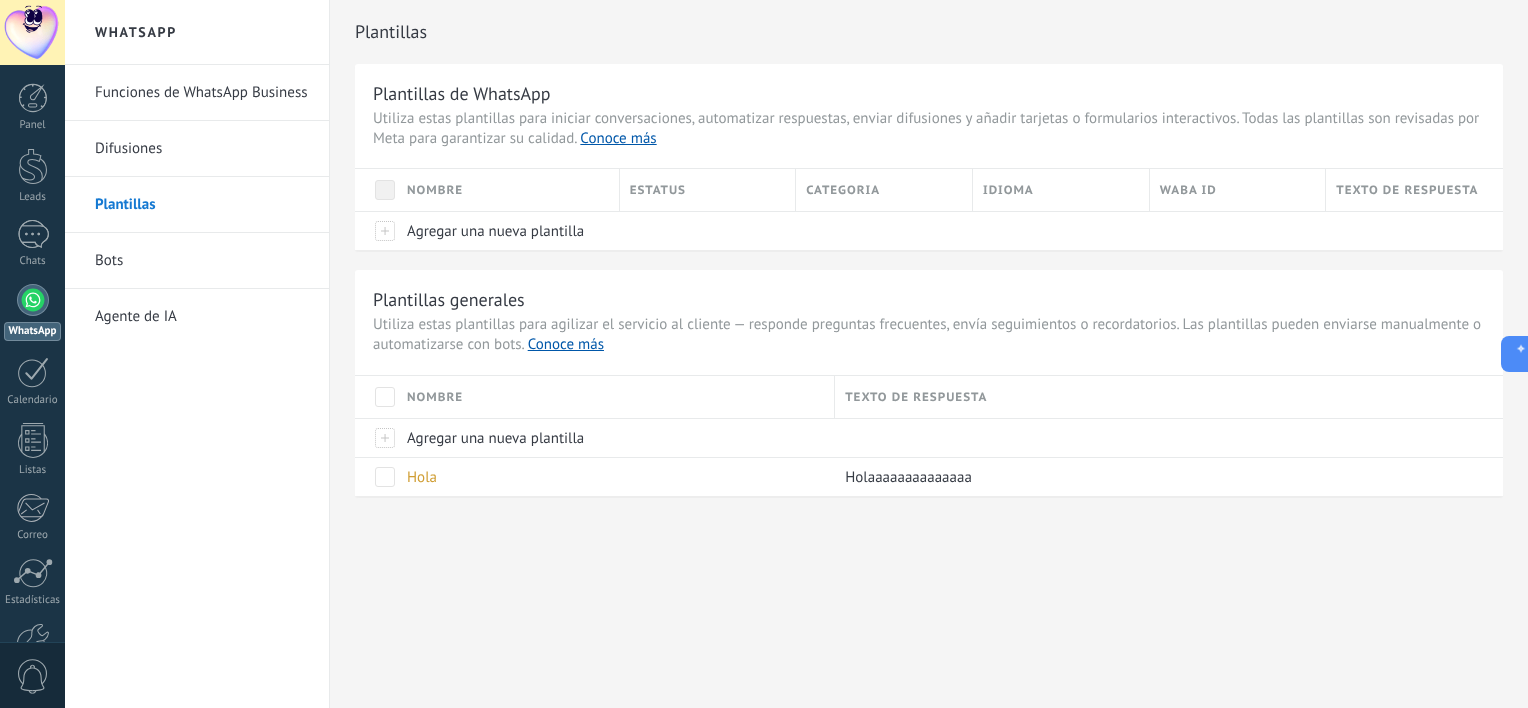 click on "Bots" at bounding box center (202, 261) 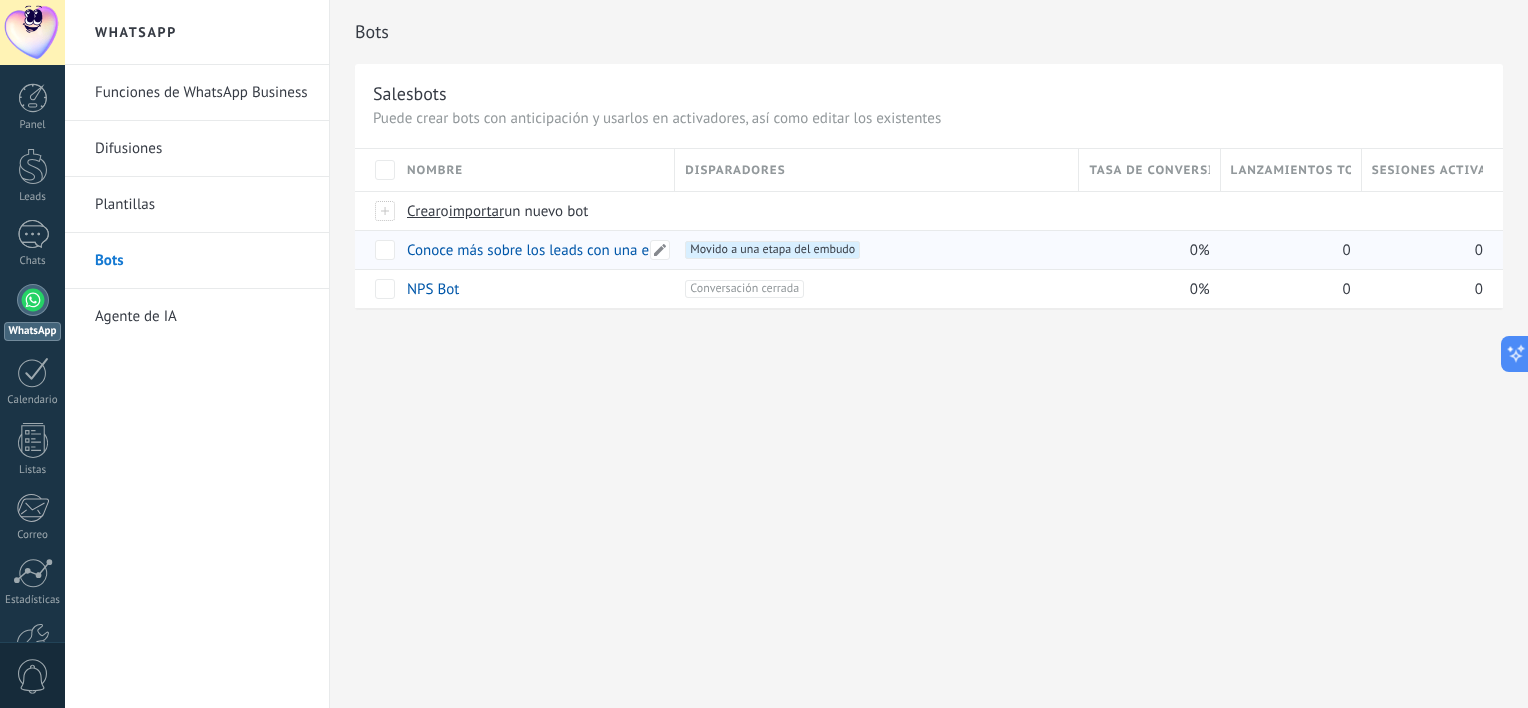click on "Conoce más sobre los leads con una encuesta rápida" at bounding box center [575, 250] 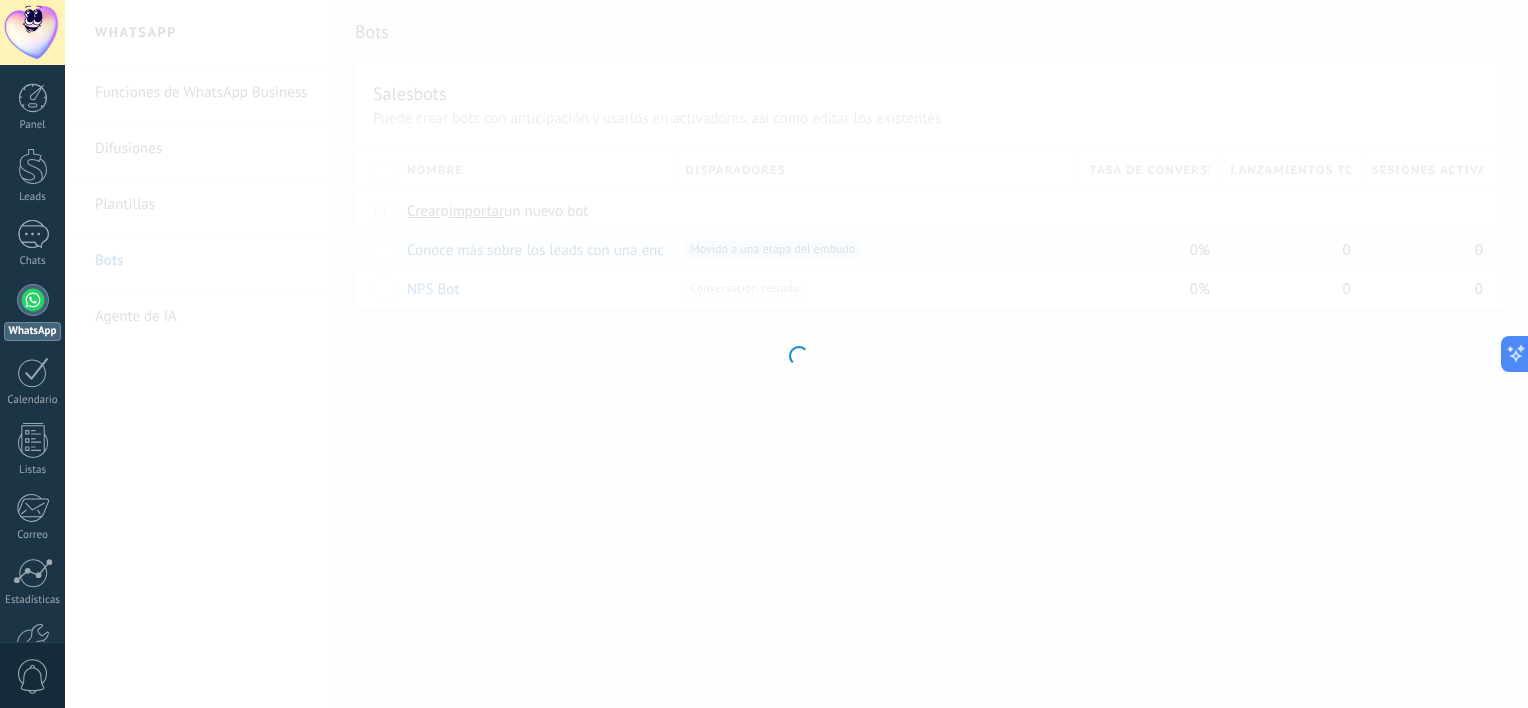 type on "**********" 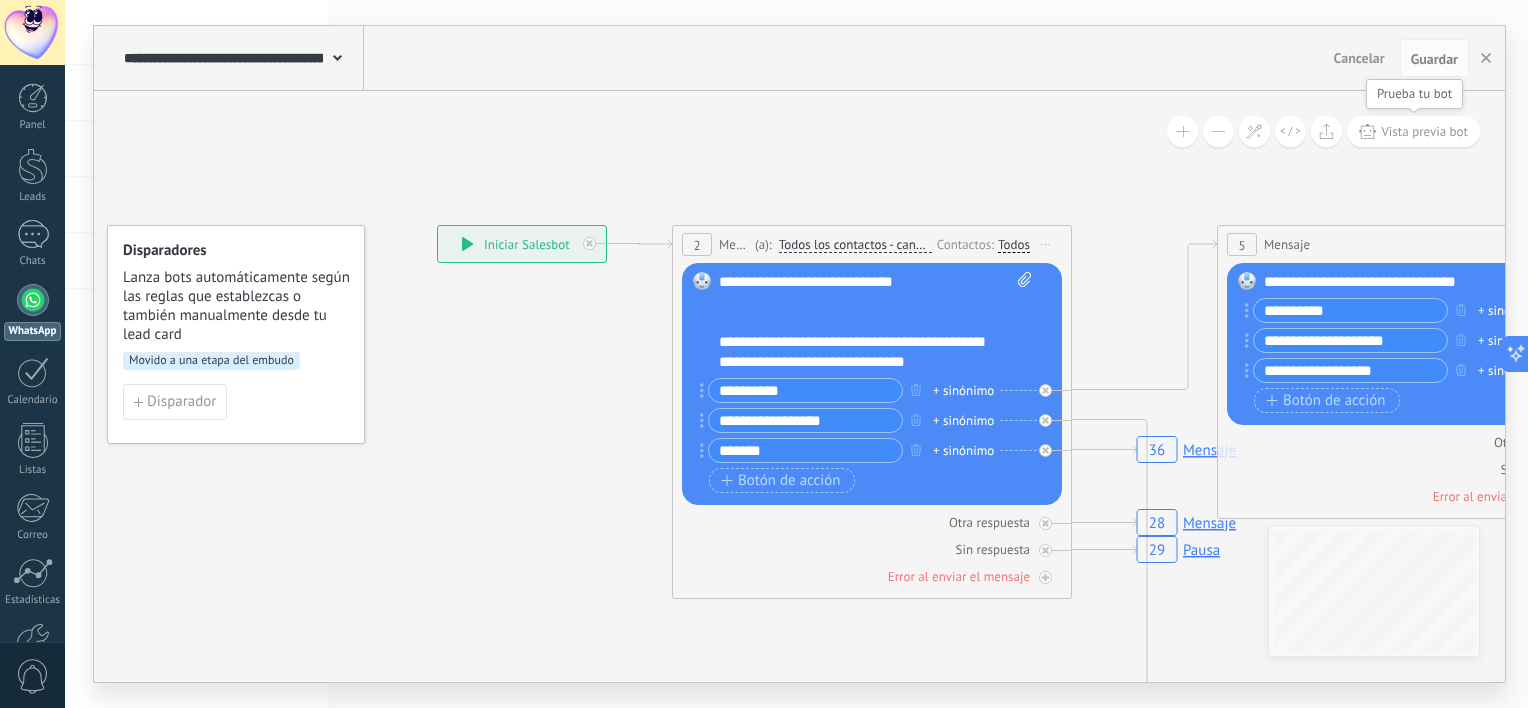 click on "Vista previa bot" at bounding box center [1424, 131] 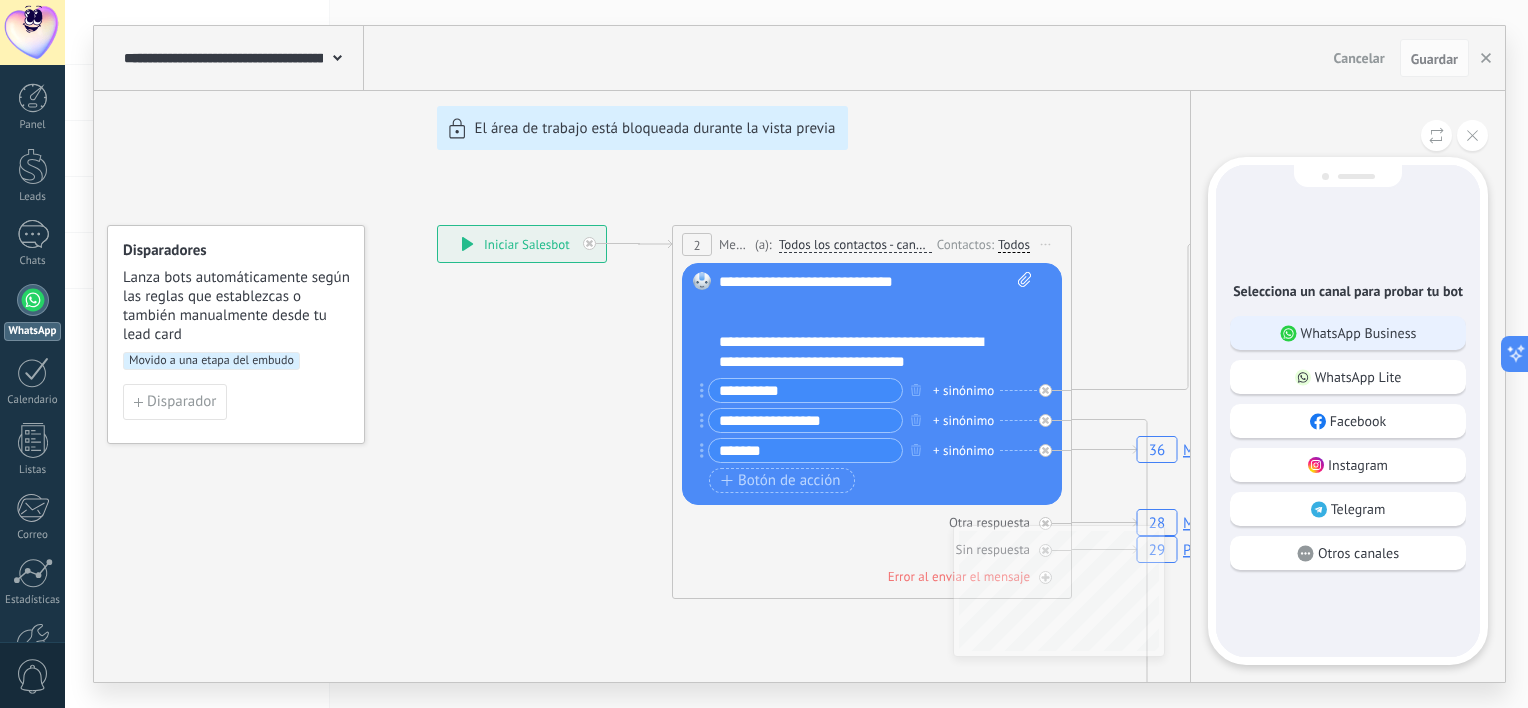 click on "WhatsApp Business" at bounding box center (1359, 333) 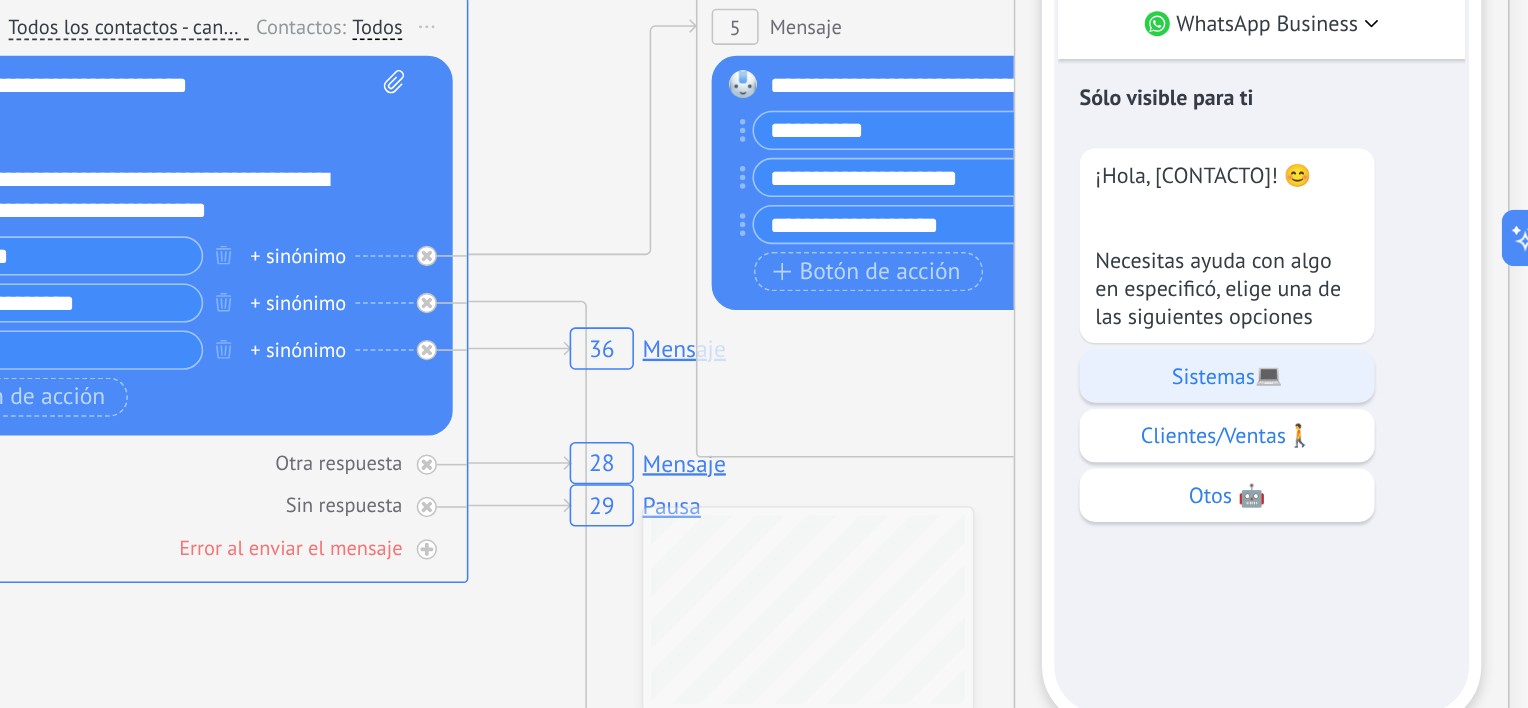 click on "Sistemas💻" at bounding box center [1326, 442] 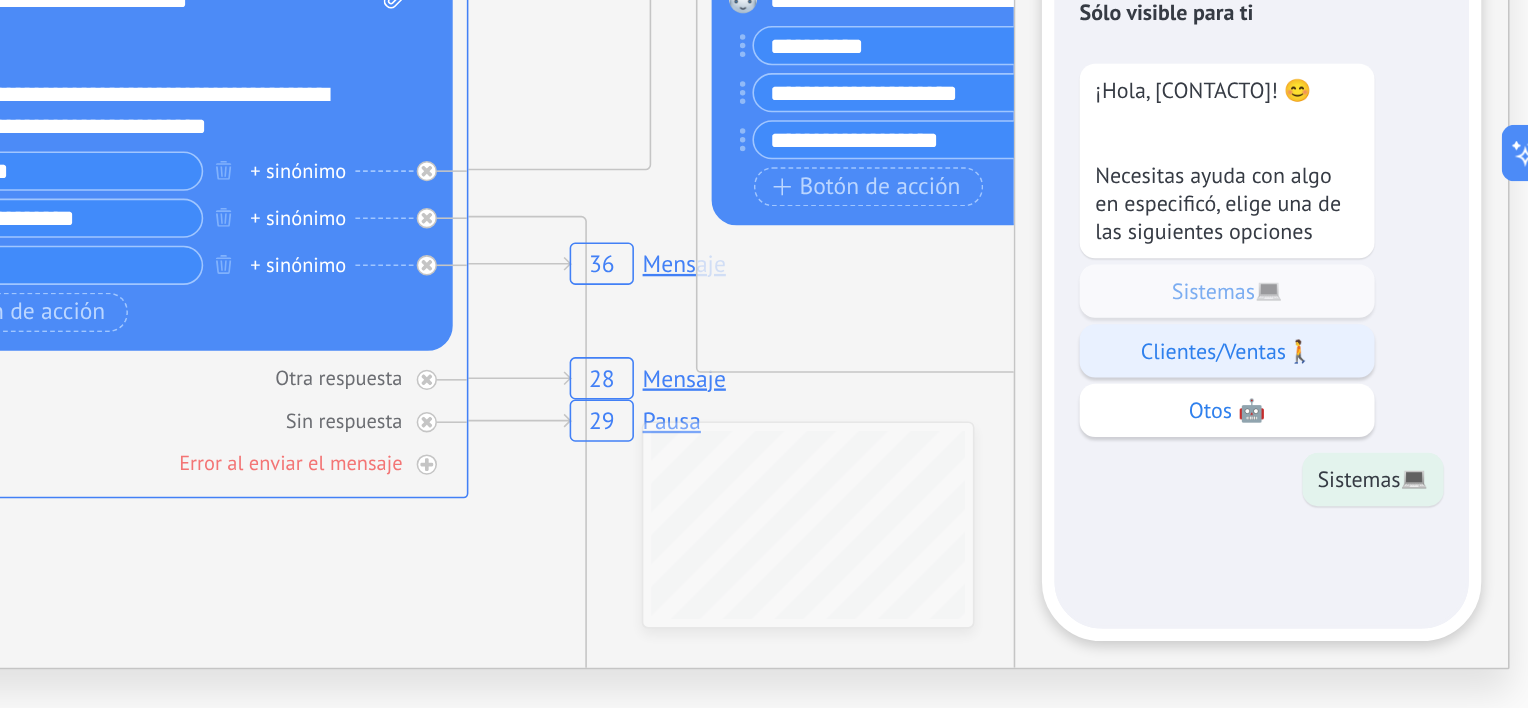 scroll, scrollTop: 0, scrollLeft: 0, axis: both 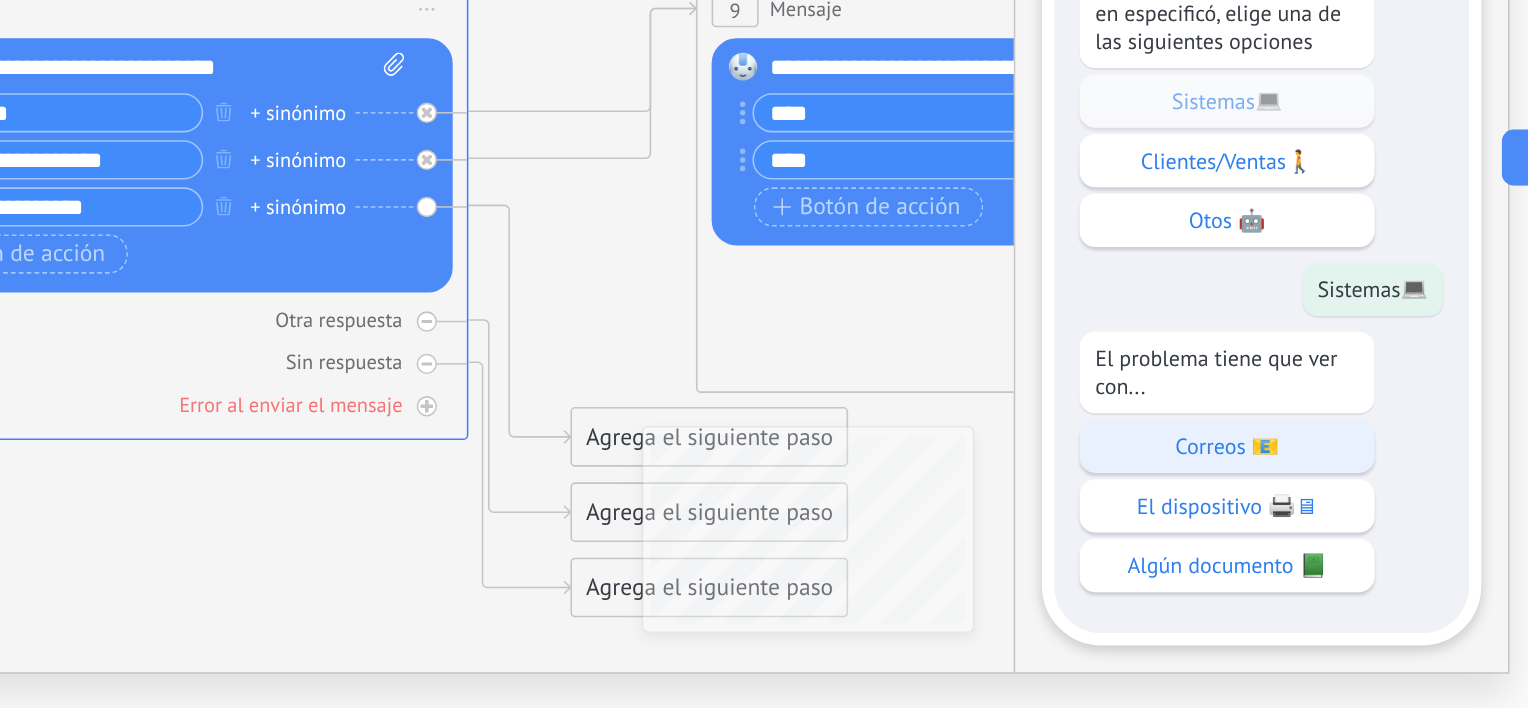 click on "Correos 📧" at bounding box center (1326, 538) 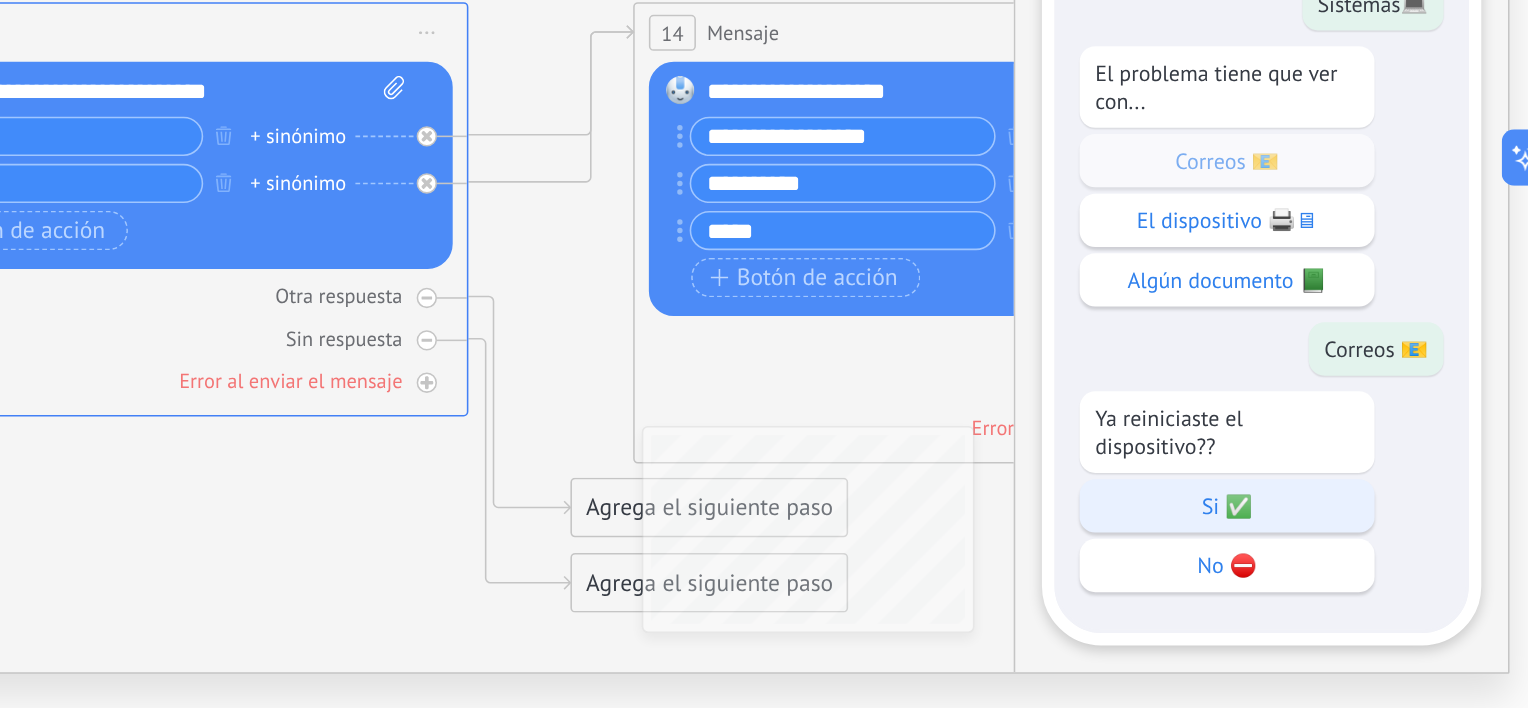 click on "Si ✅" at bounding box center (1326, 576) 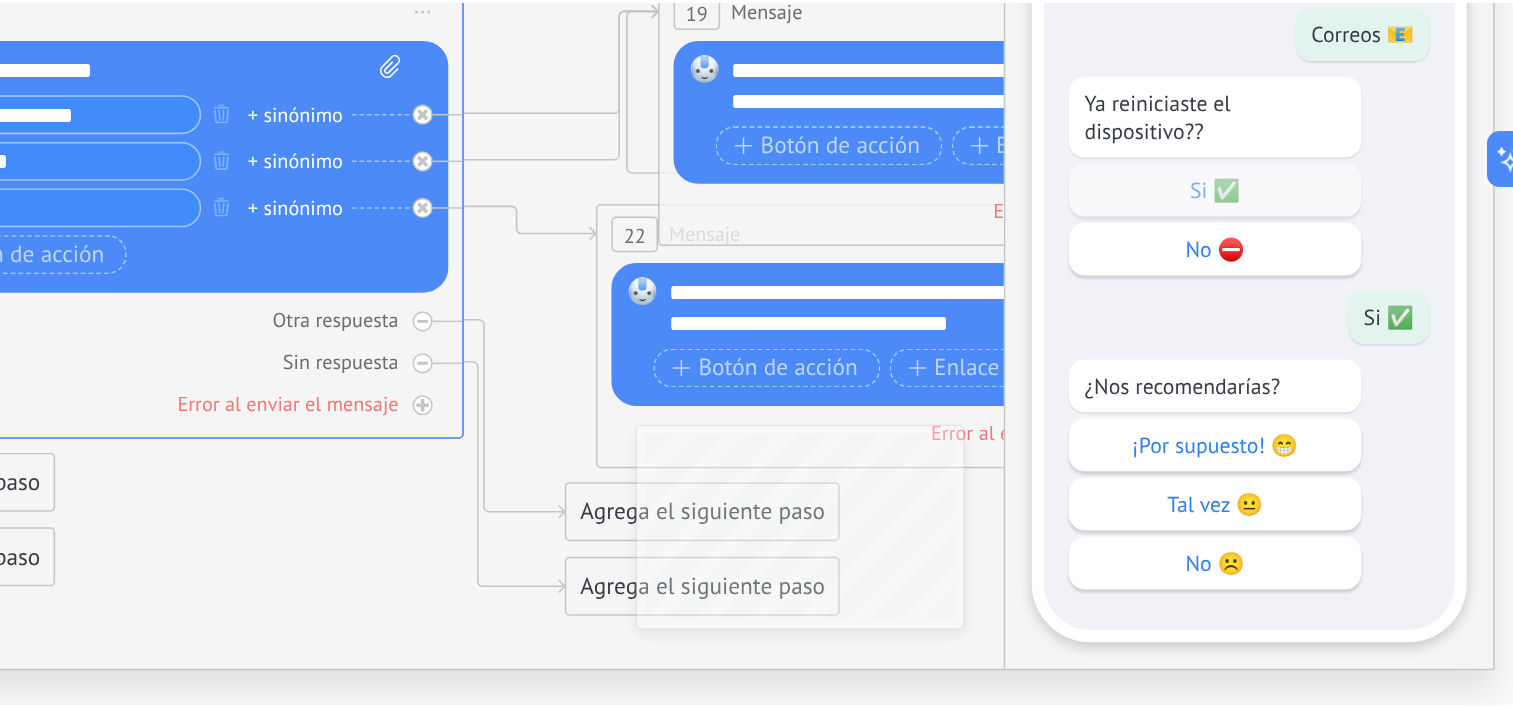 scroll, scrollTop: 0, scrollLeft: 0, axis: both 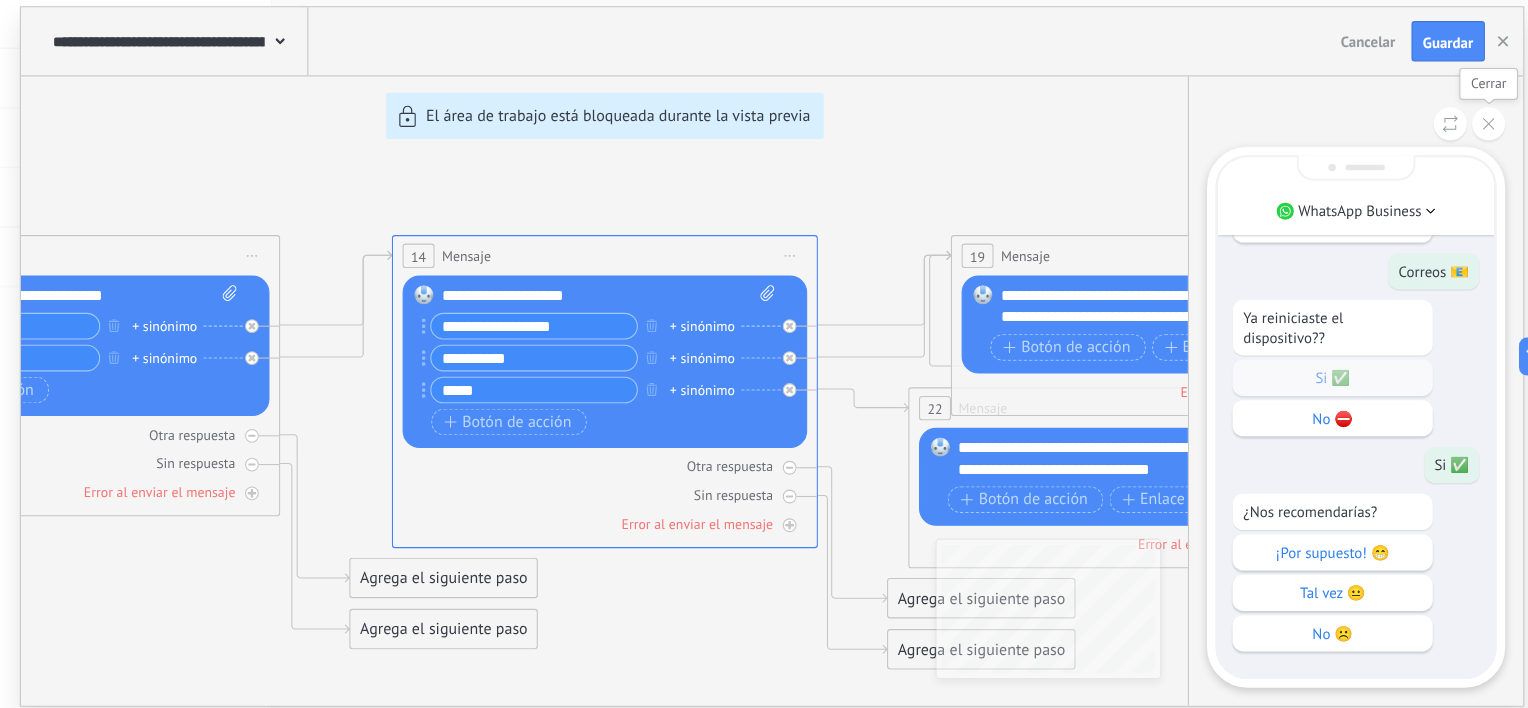 click 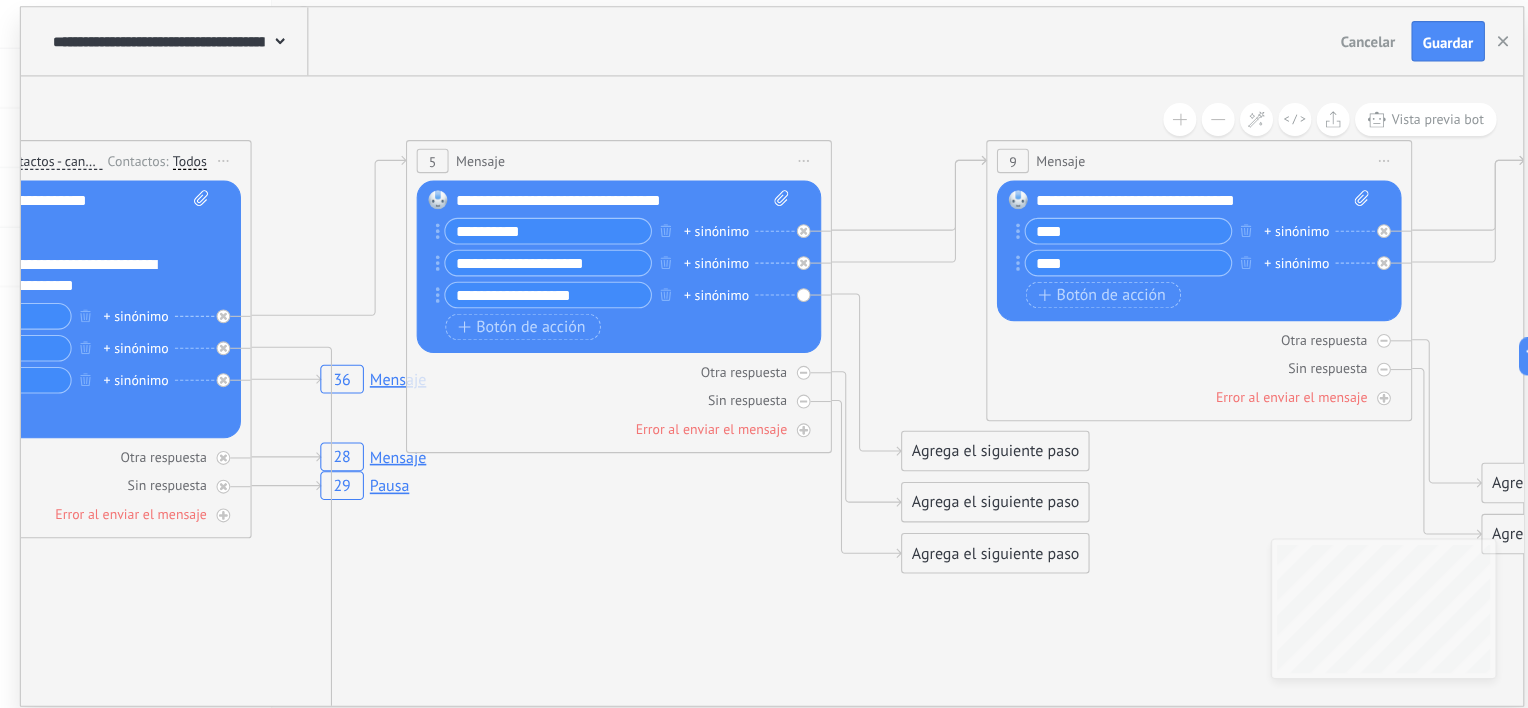 click on "Otra respuesta" at bounding box center (1318, 338) 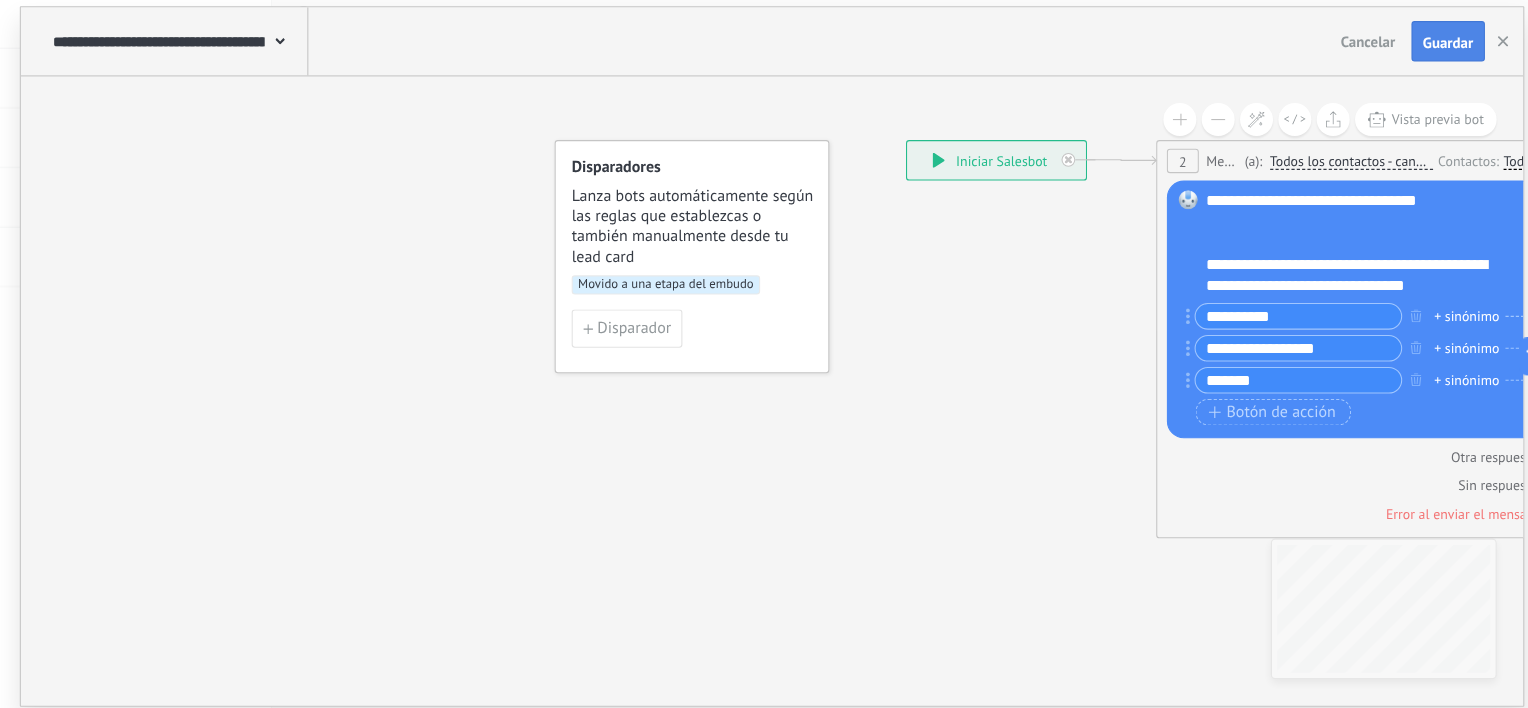 click on "Guardar" at bounding box center [1434, 59] 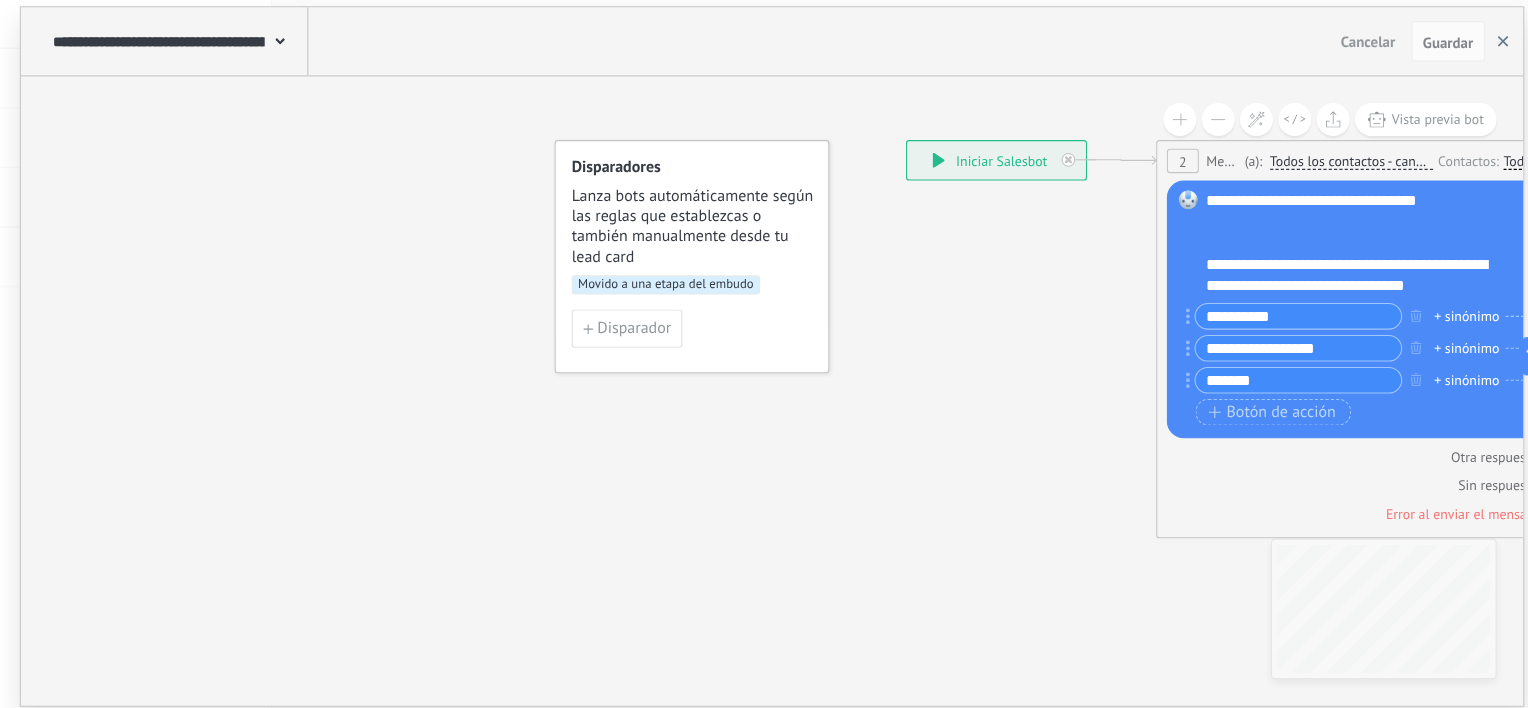 click 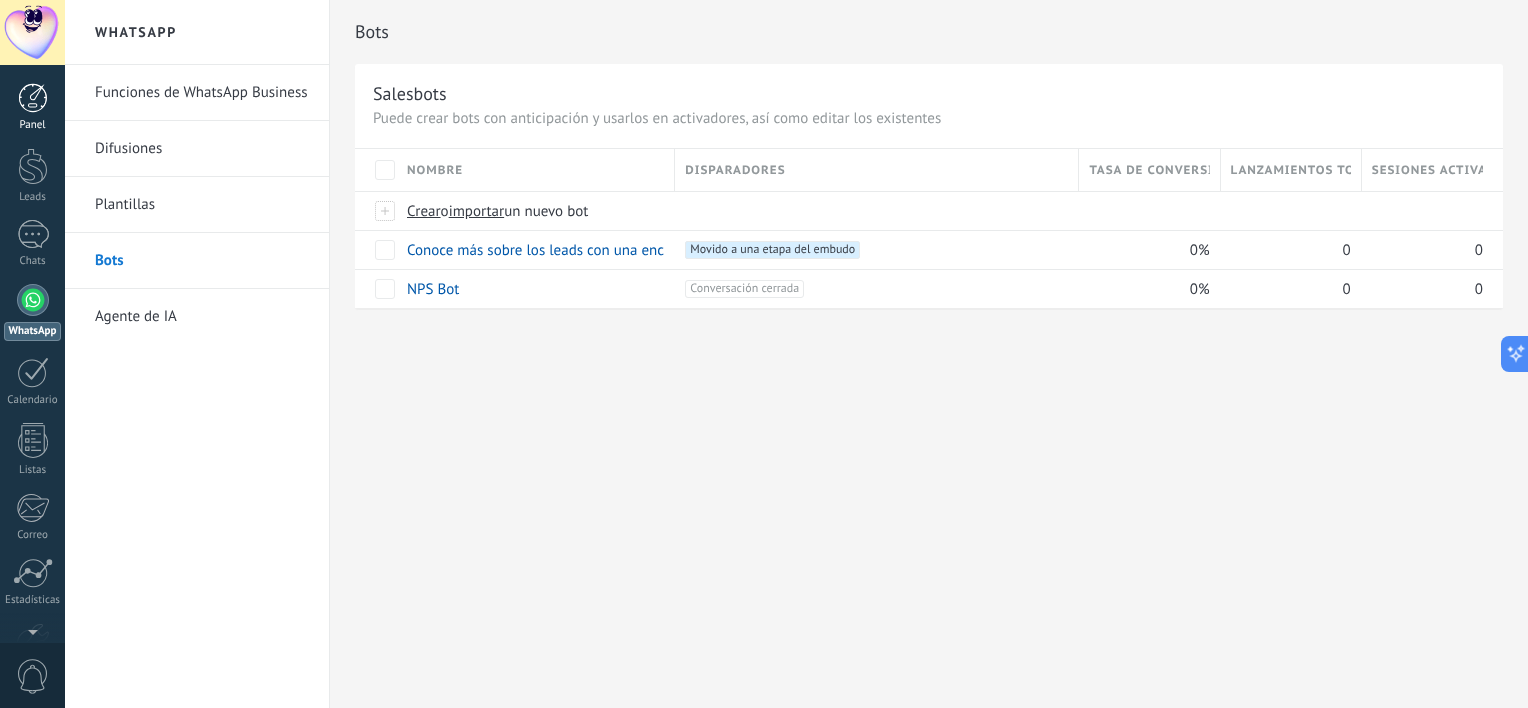 click at bounding box center (33, 98) 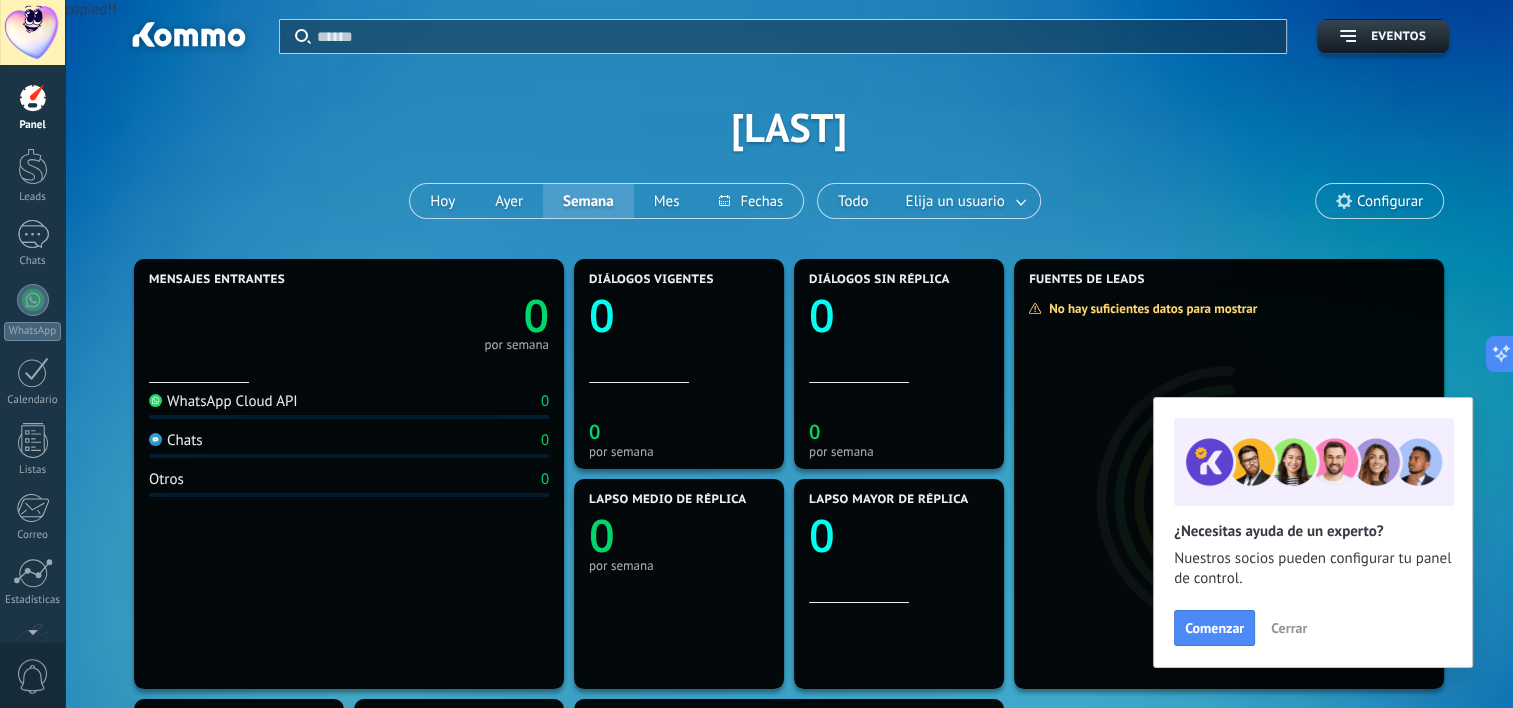 click on "Cerrar" at bounding box center (1289, 628) 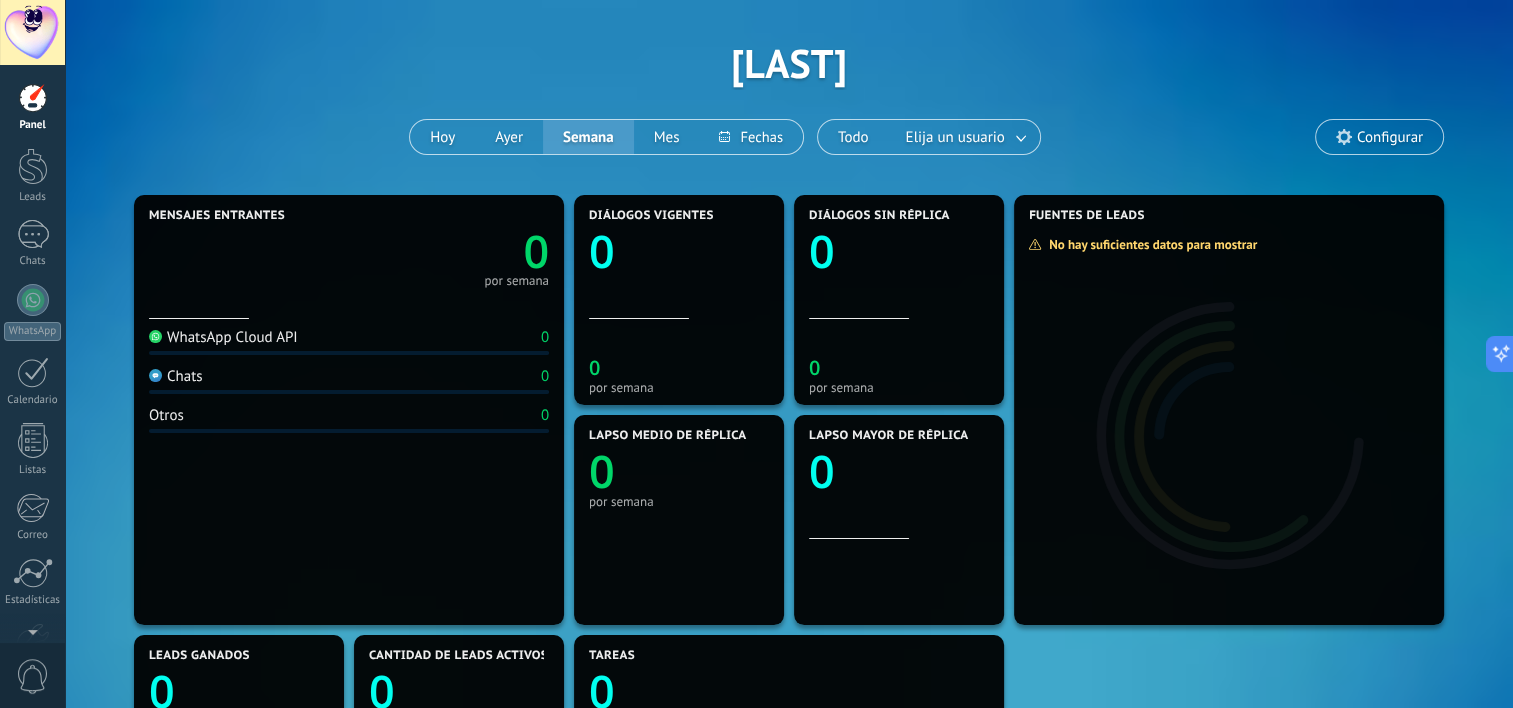 scroll, scrollTop: 0, scrollLeft: 0, axis: both 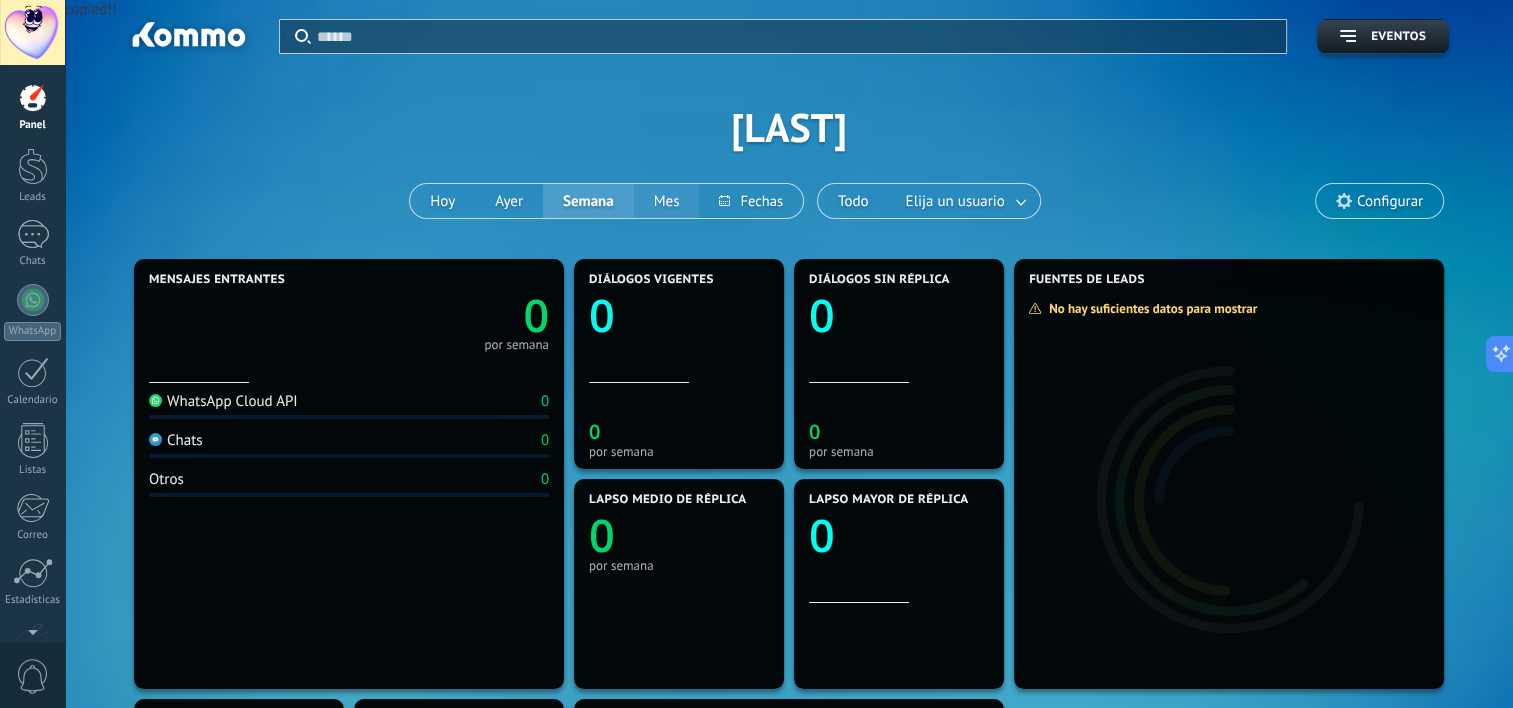 click on "Mes" at bounding box center (667, 201) 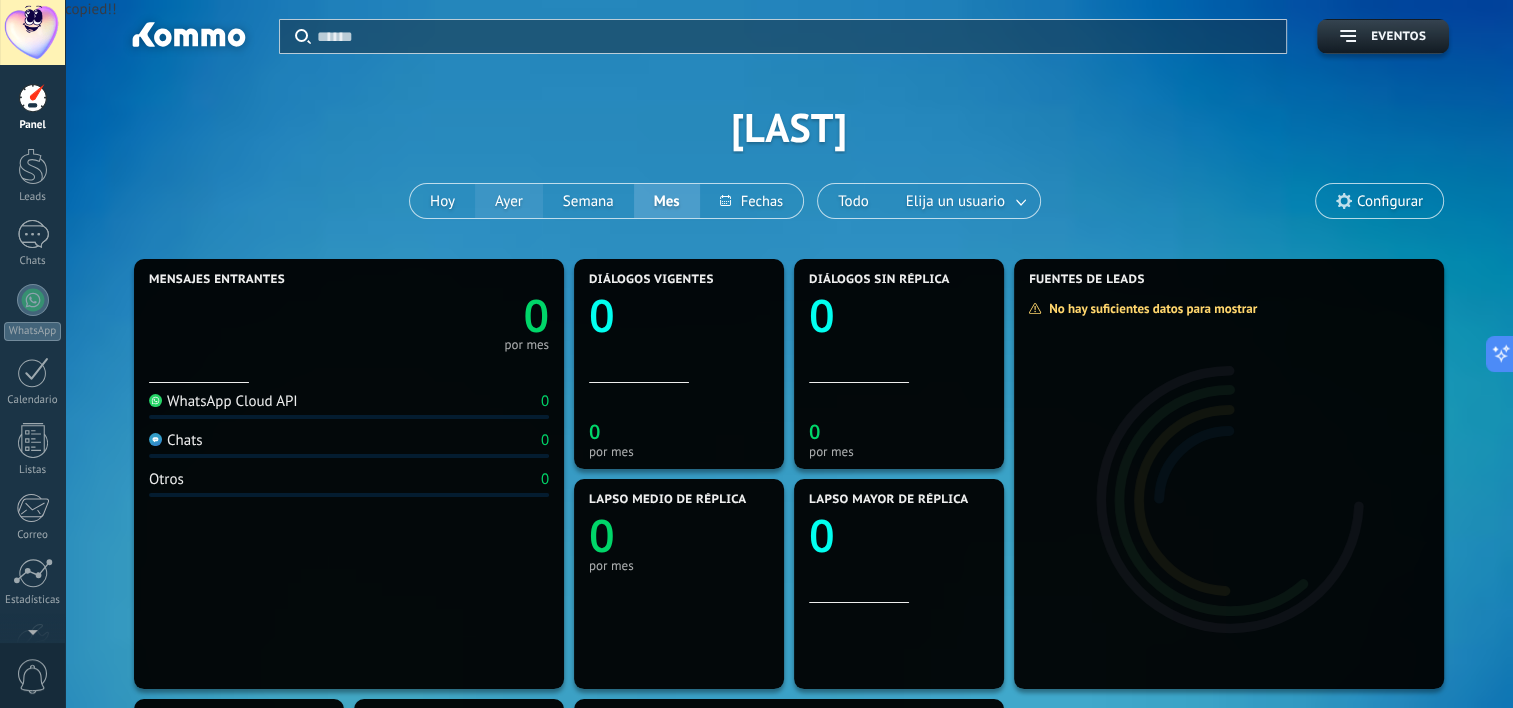 click on "Ayer" at bounding box center (509, 201) 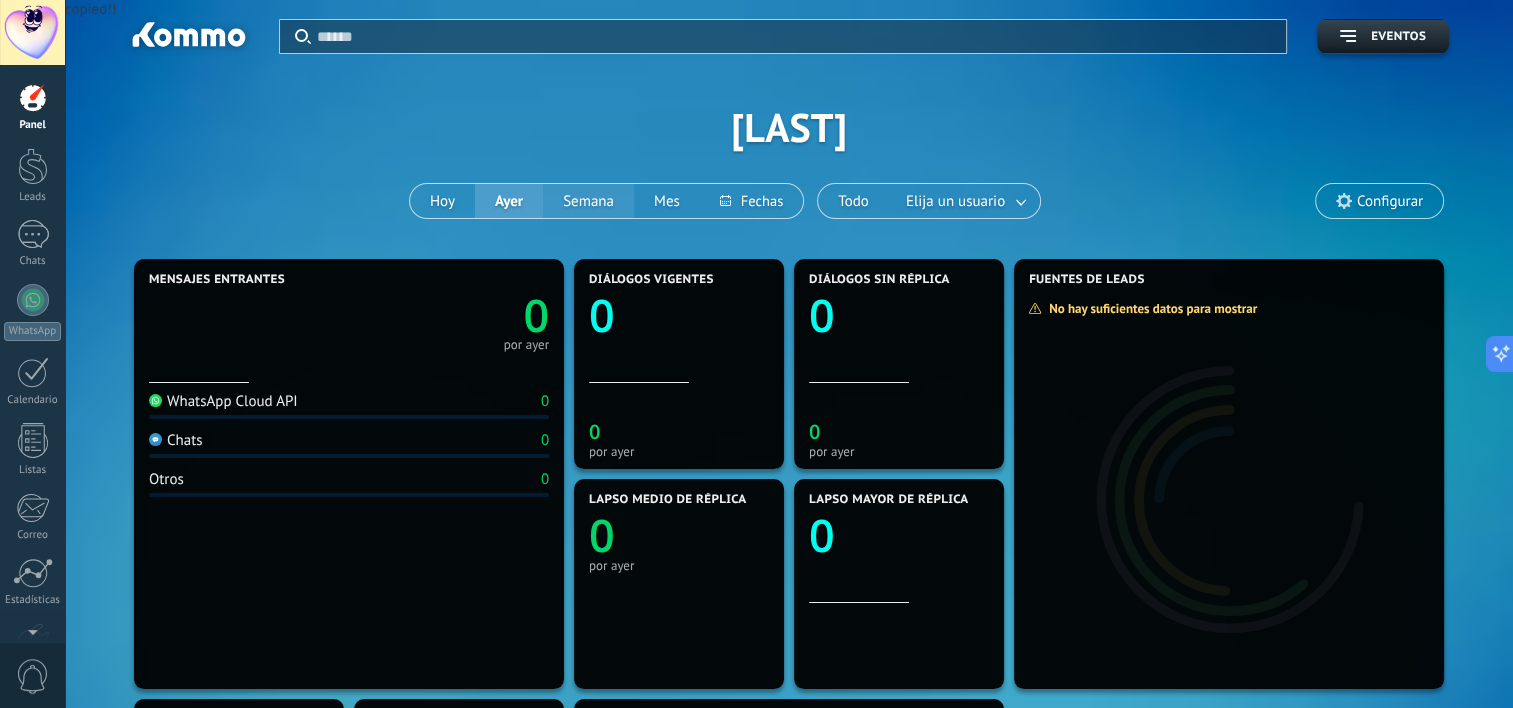 click on "Semana" at bounding box center [588, 201] 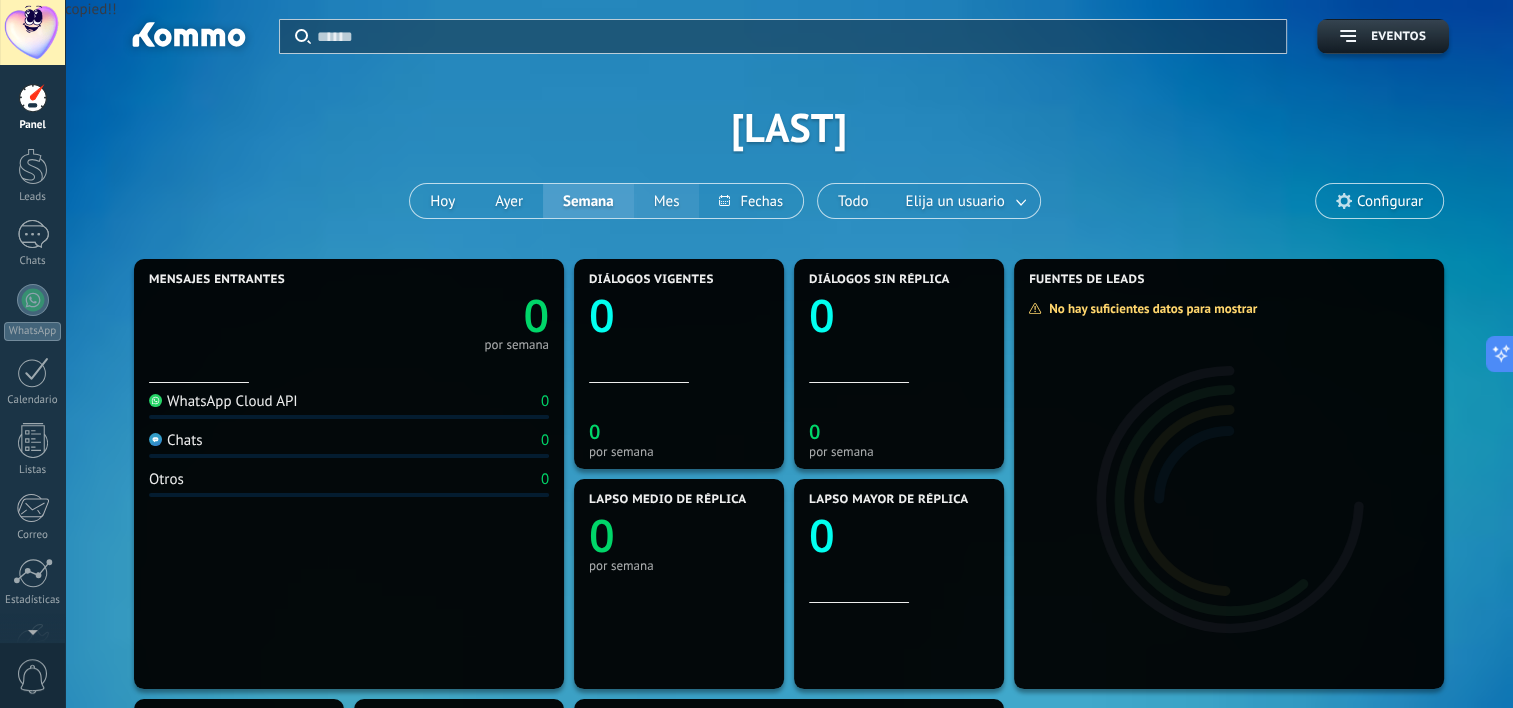click on "Mes" at bounding box center (667, 201) 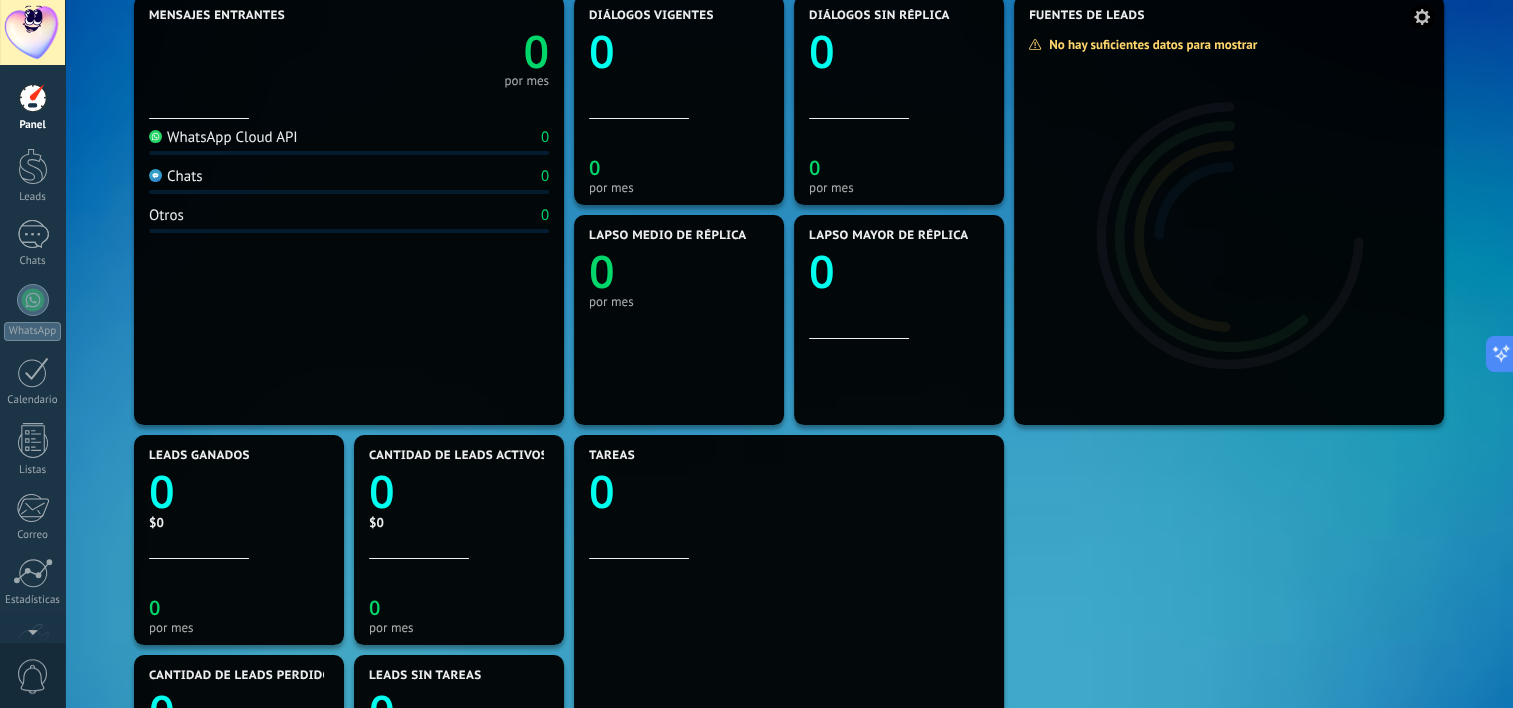 scroll, scrollTop: 271, scrollLeft: 0, axis: vertical 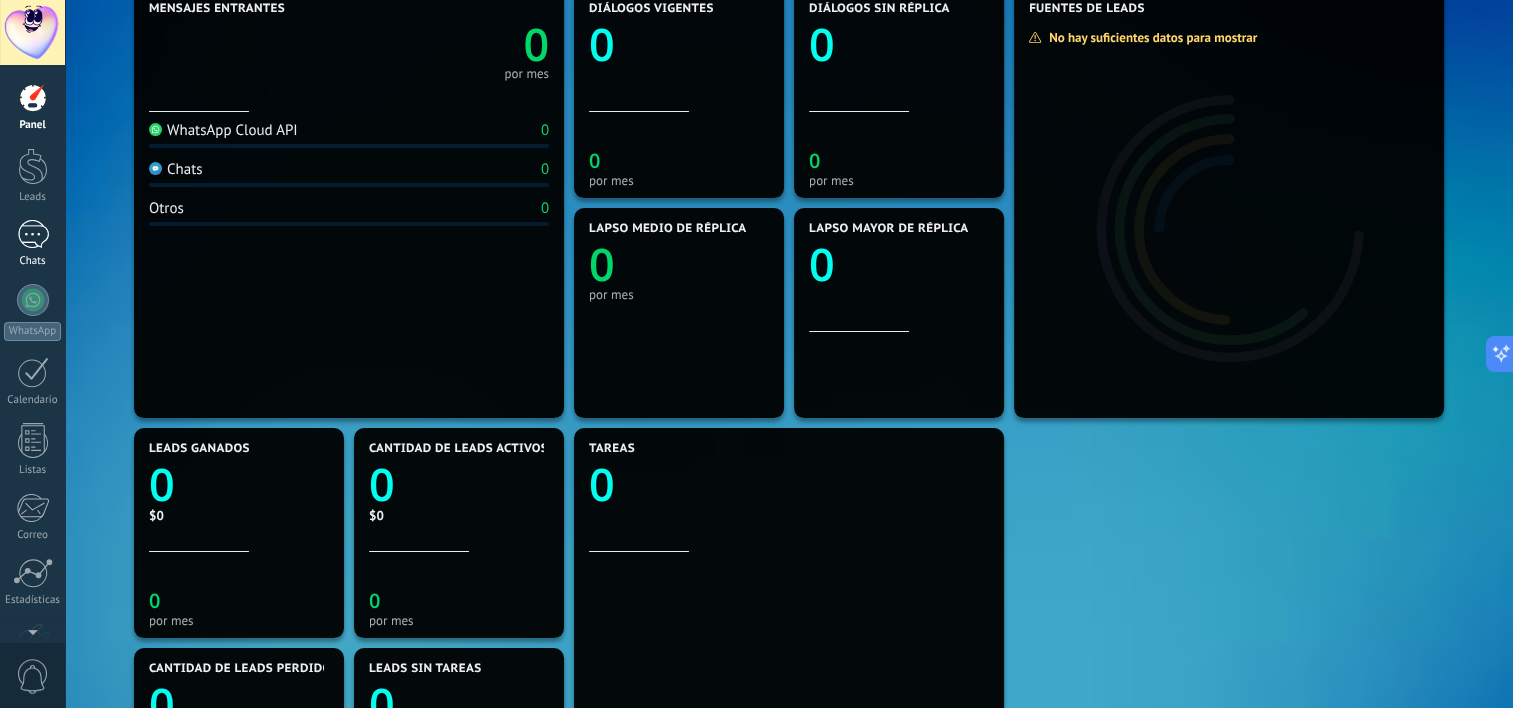 click at bounding box center [33, 234] 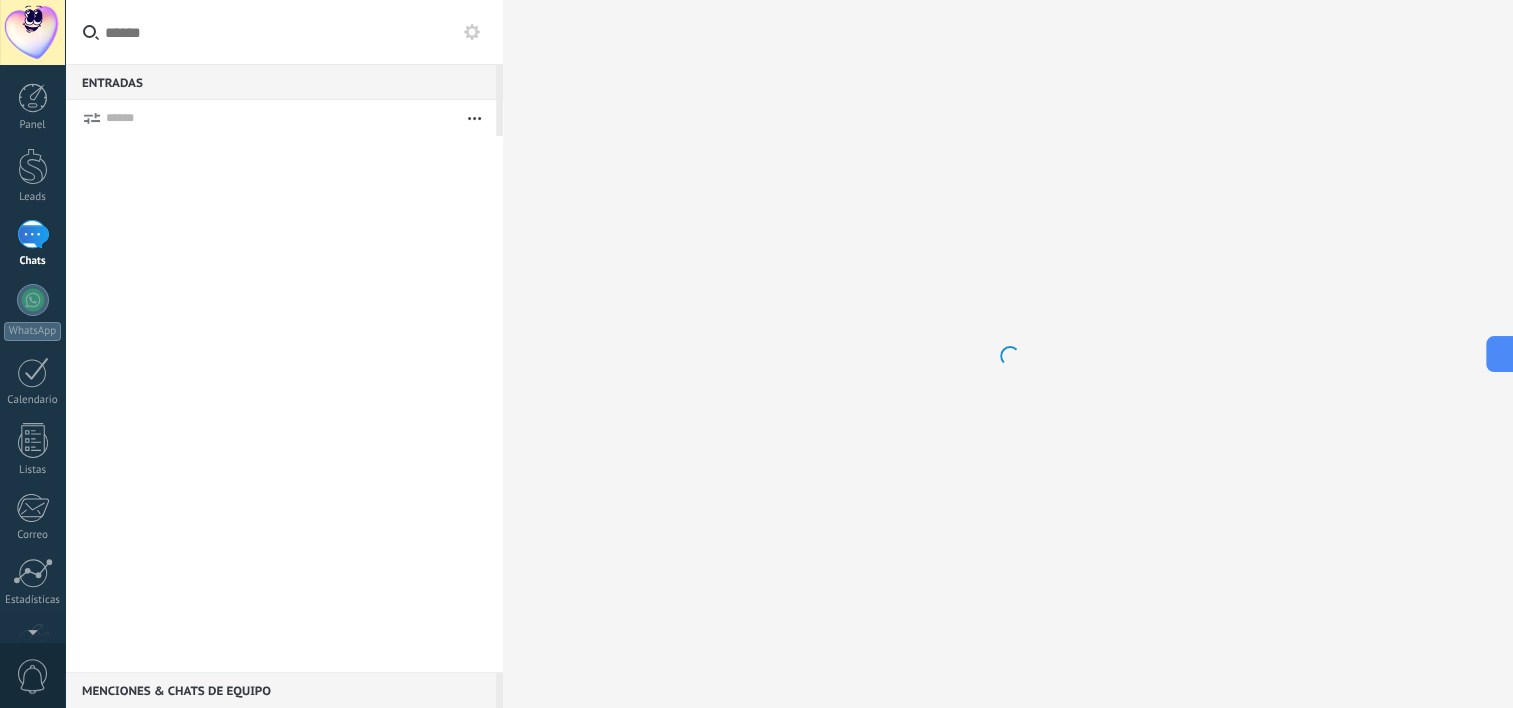 scroll, scrollTop: 0, scrollLeft: 0, axis: both 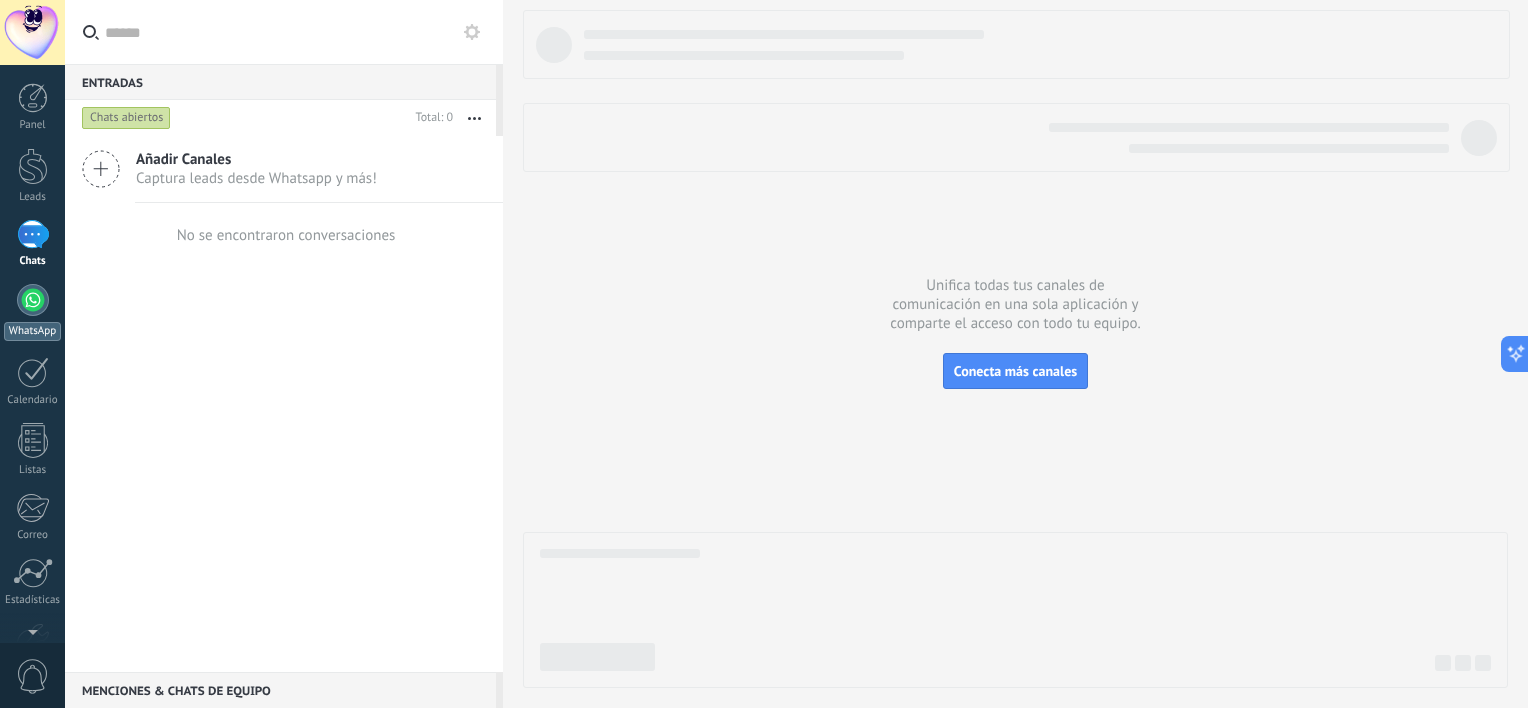 click at bounding box center [33, 300] 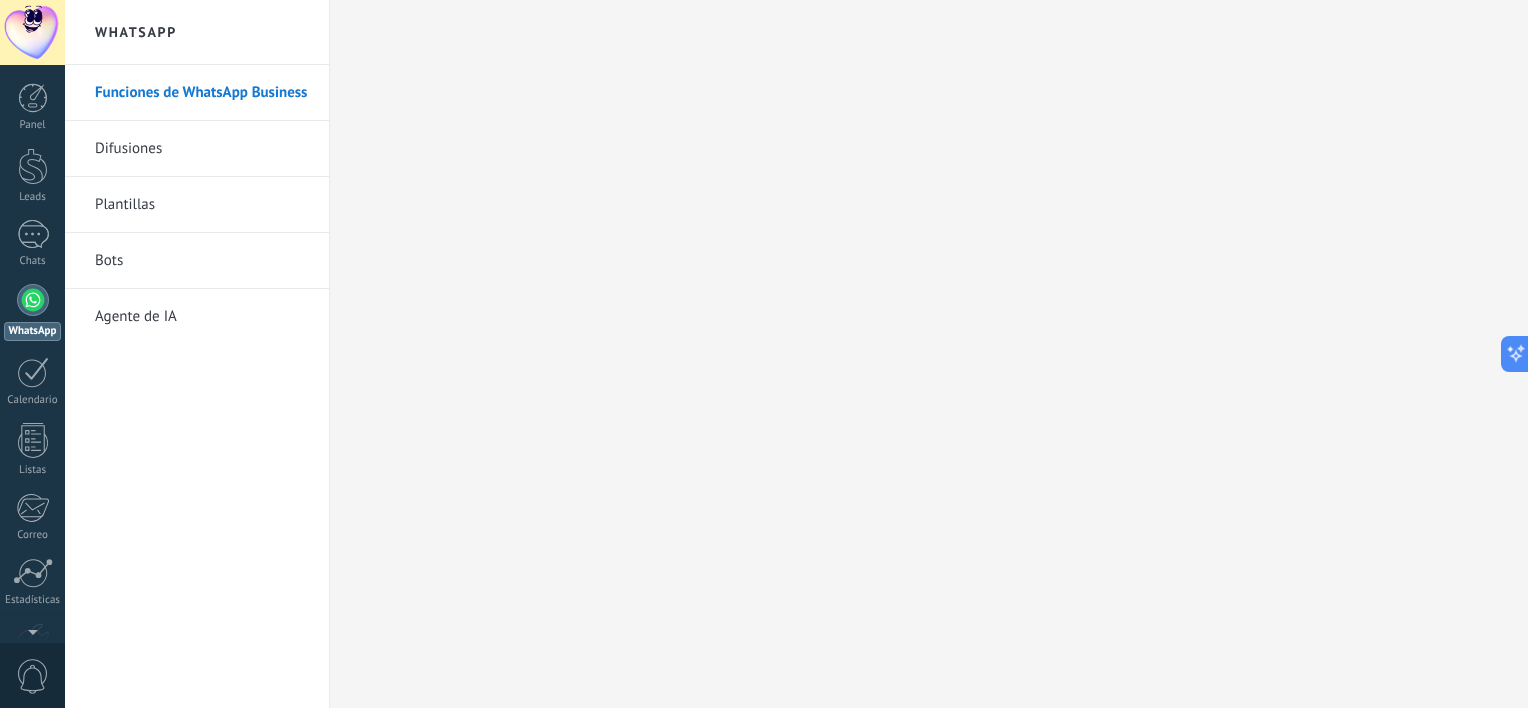 click on "Bots" at bounding box center [202, 261] 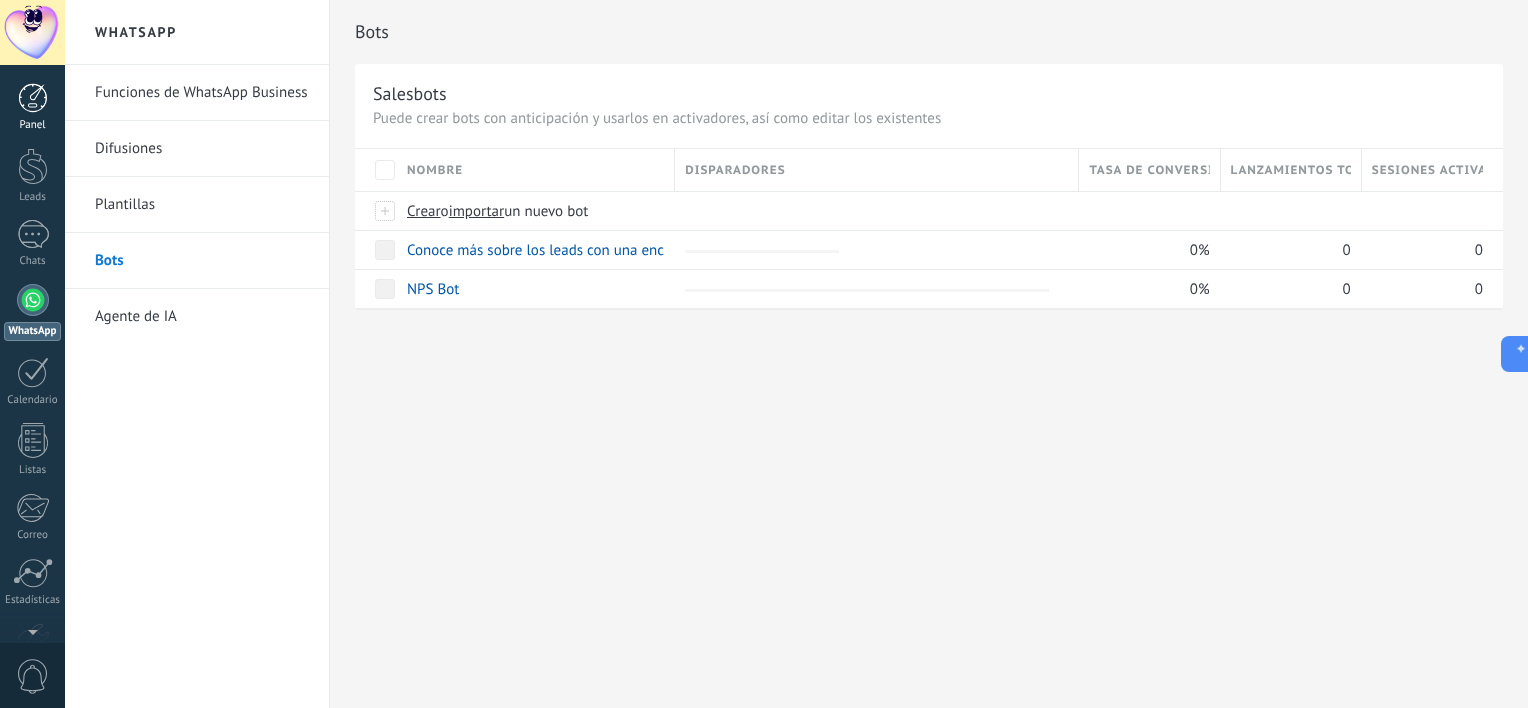 click at bounding box center [33, 98] 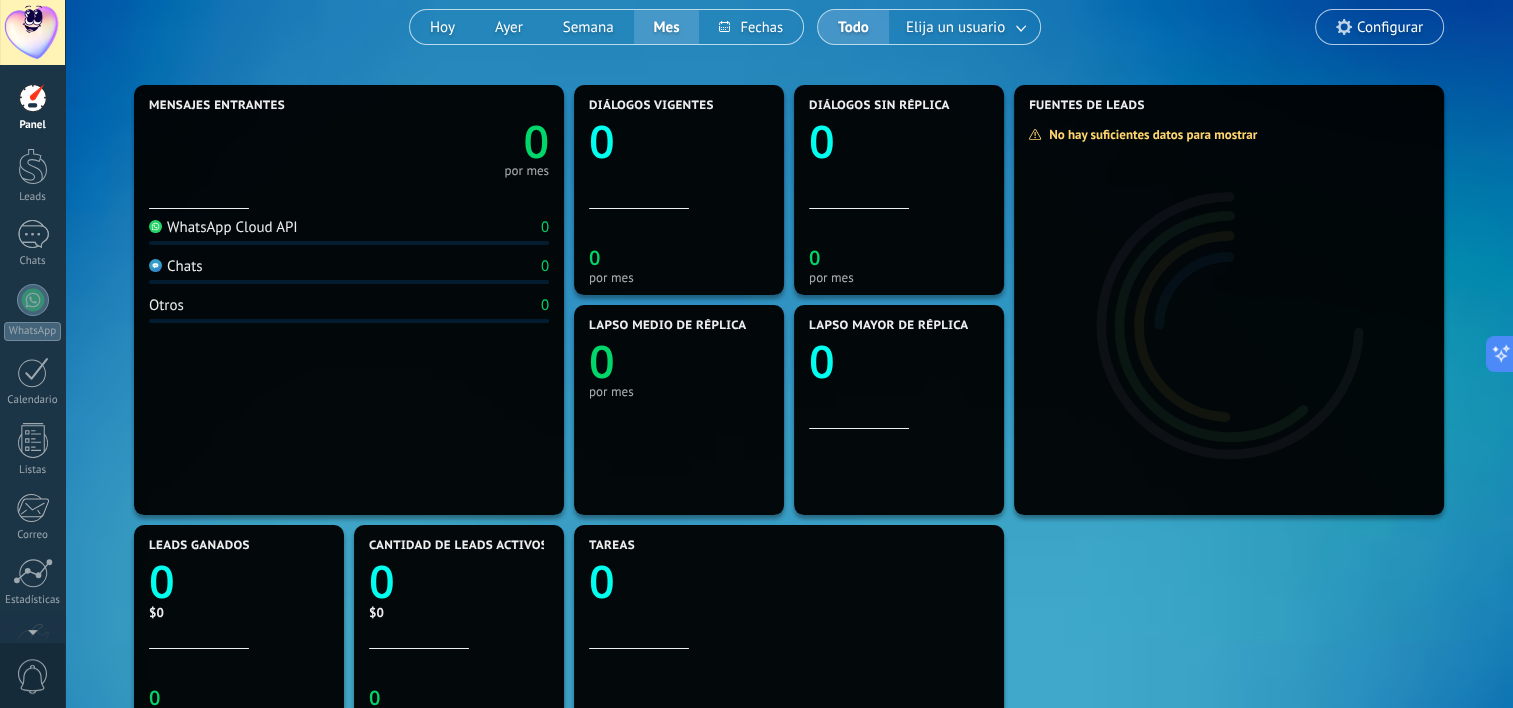 scroll, scrollTop: 176, scrollLeft: 0, axis: vertical 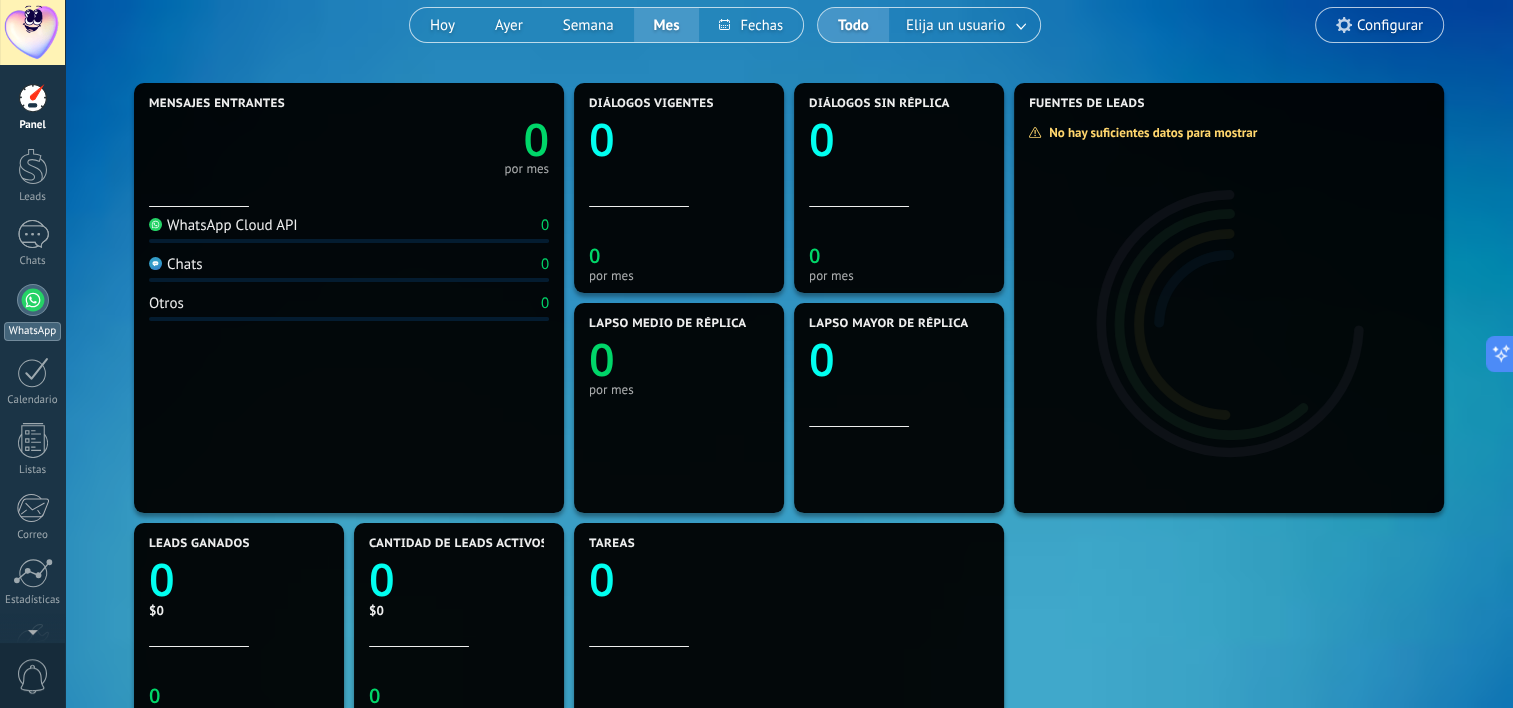 click at bounding box center (33, 300) 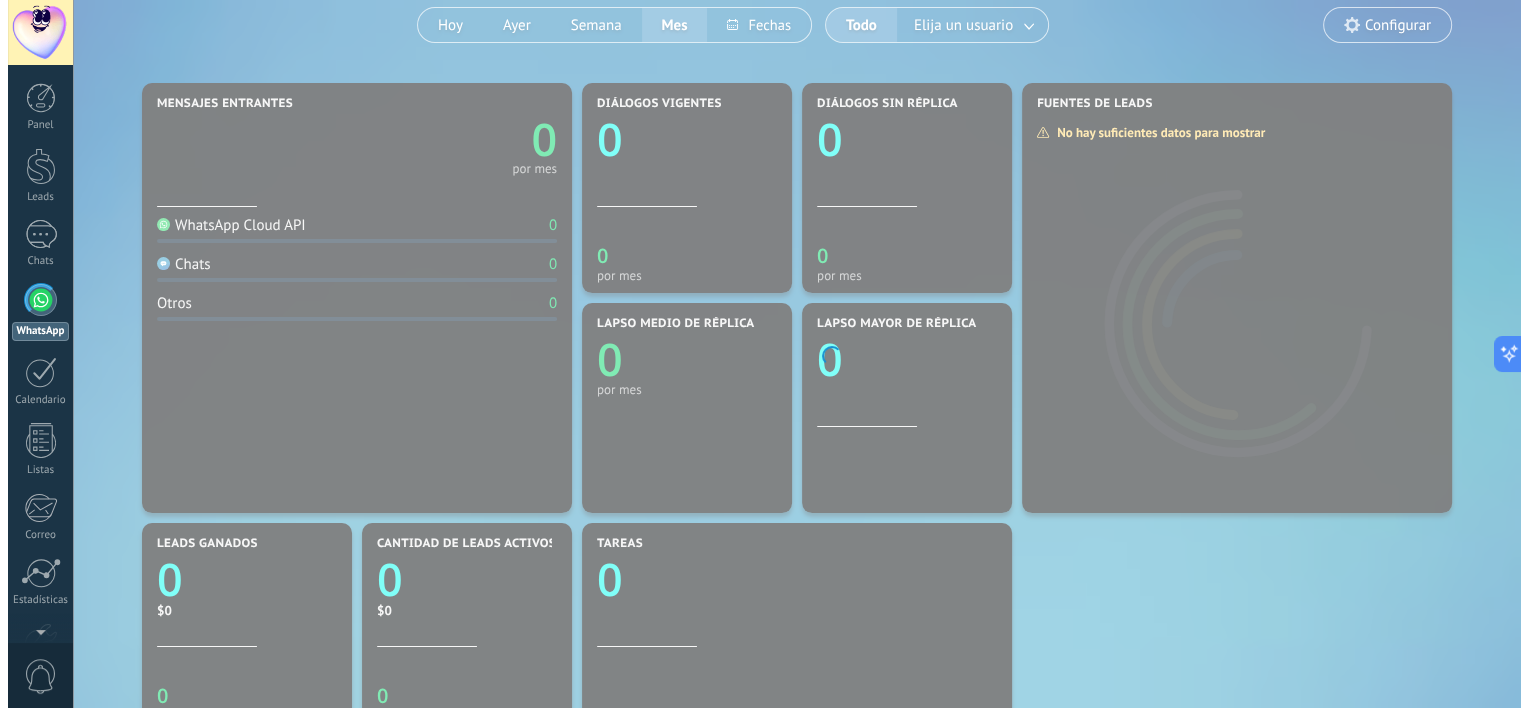 scroll, scrollTop: 0, scrollLeft: 0, axis: both 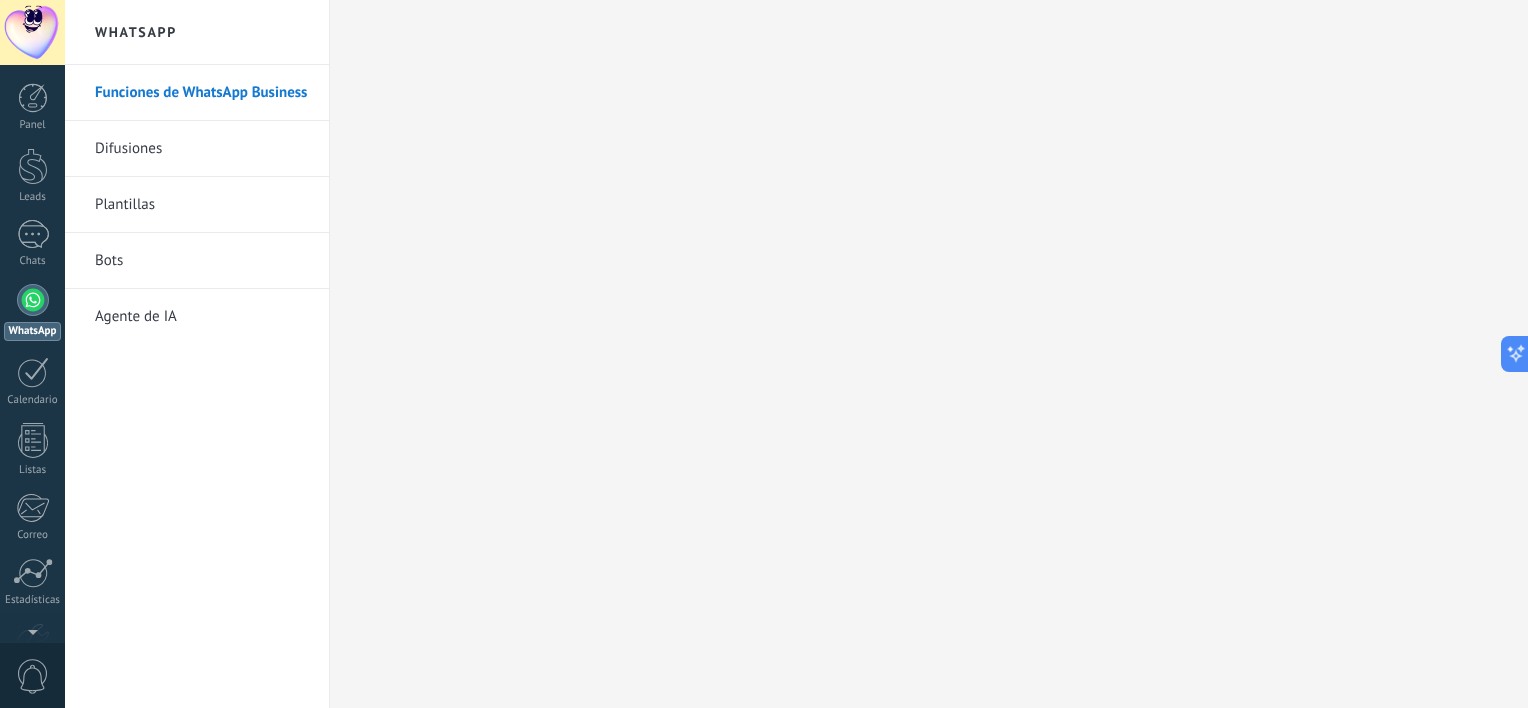 click on "Bots" at bounding box center [202, 261] 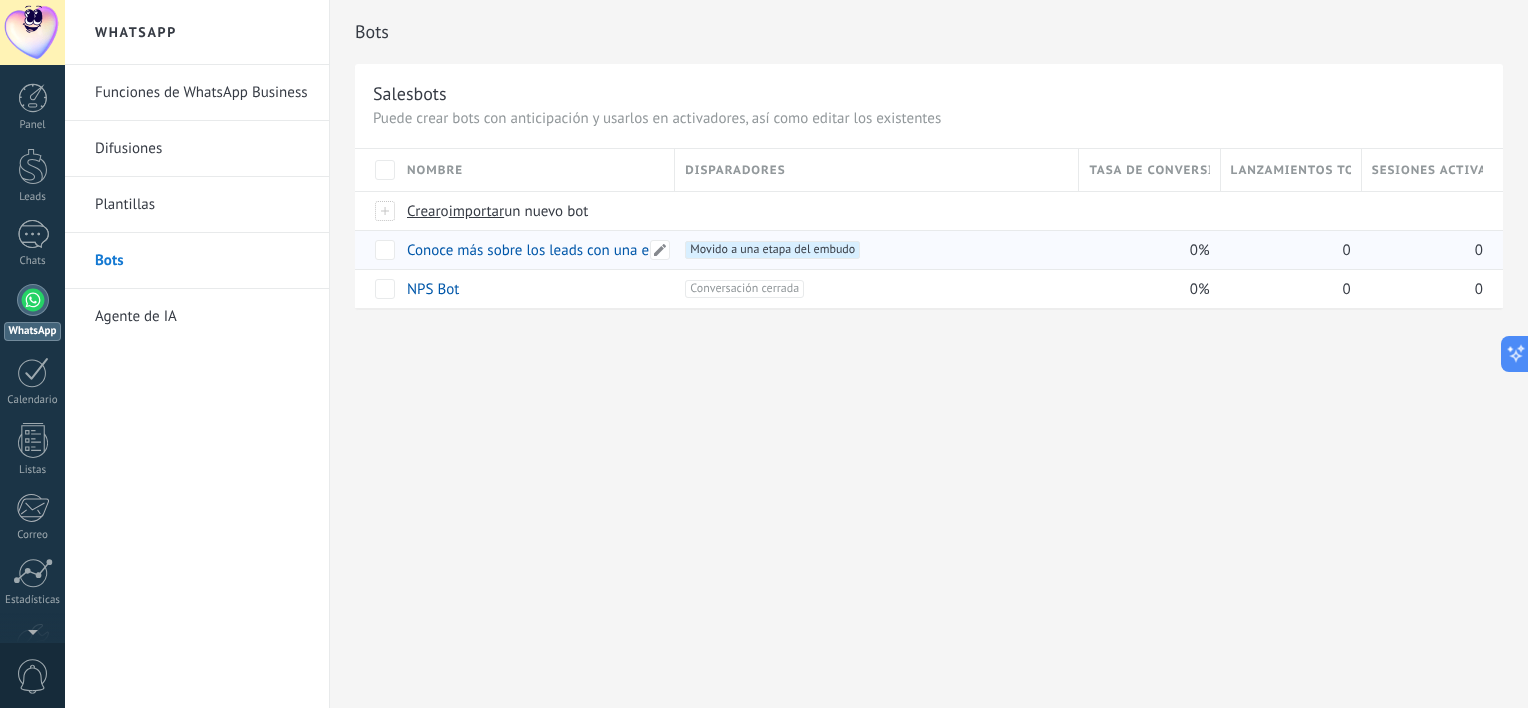 click on "Conoce más sobre los leads con una encuesta rápida" at bounding box center [575, 250] 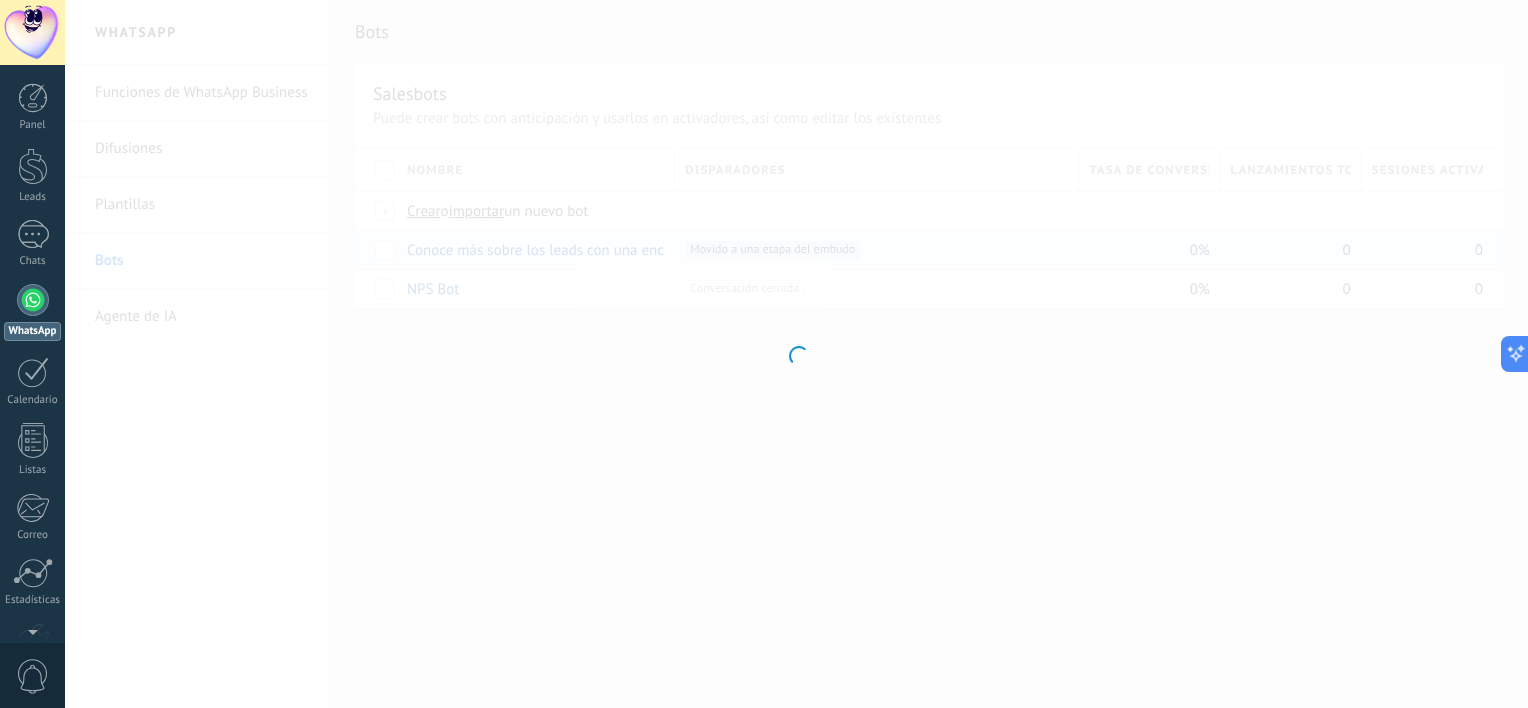 type on "**********" 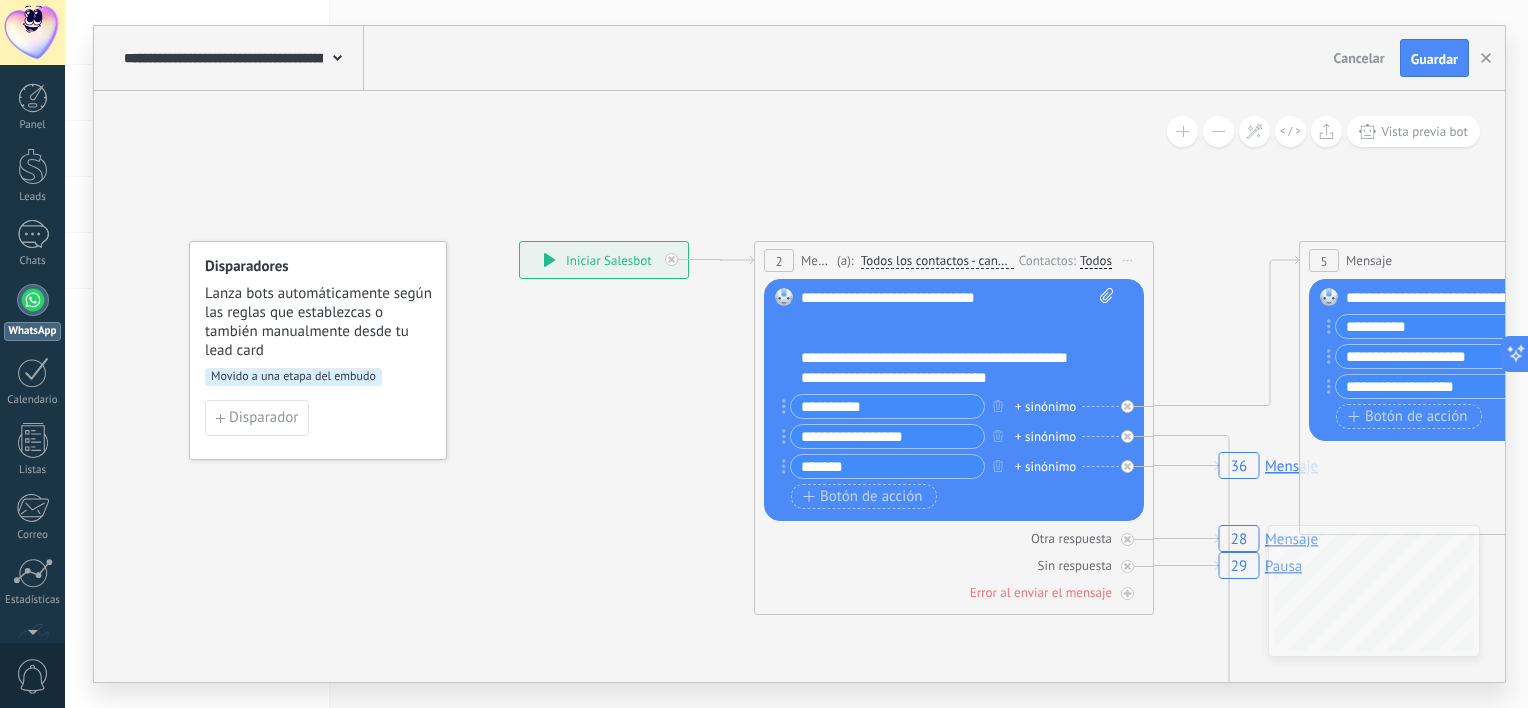 click on "Todos los contactos - canales seleccionados" at bounding box center (937, 261) 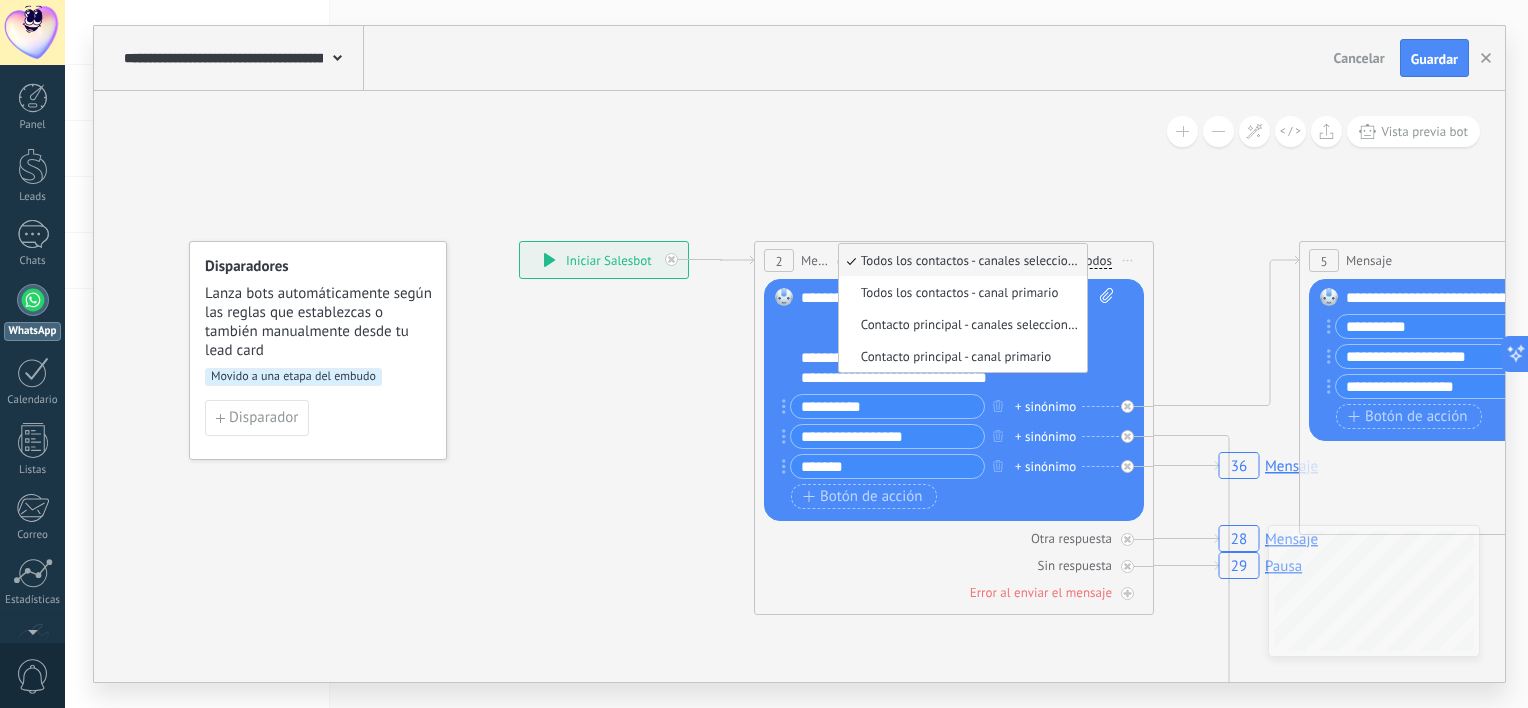 click on "[NUMBER] Mensaje [NUMBER] Mensaje [NUMBER] Pausa" 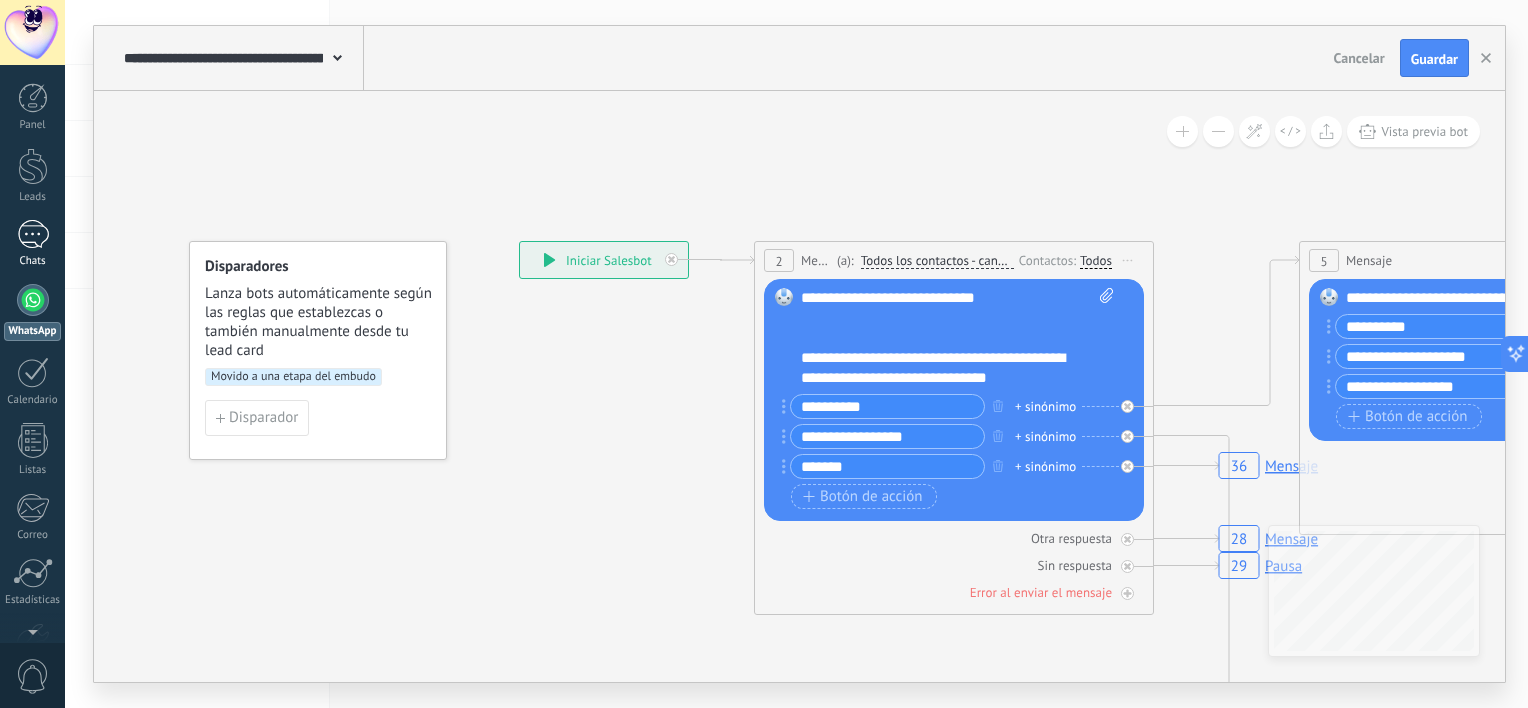 click at bounding box center (33, 234) 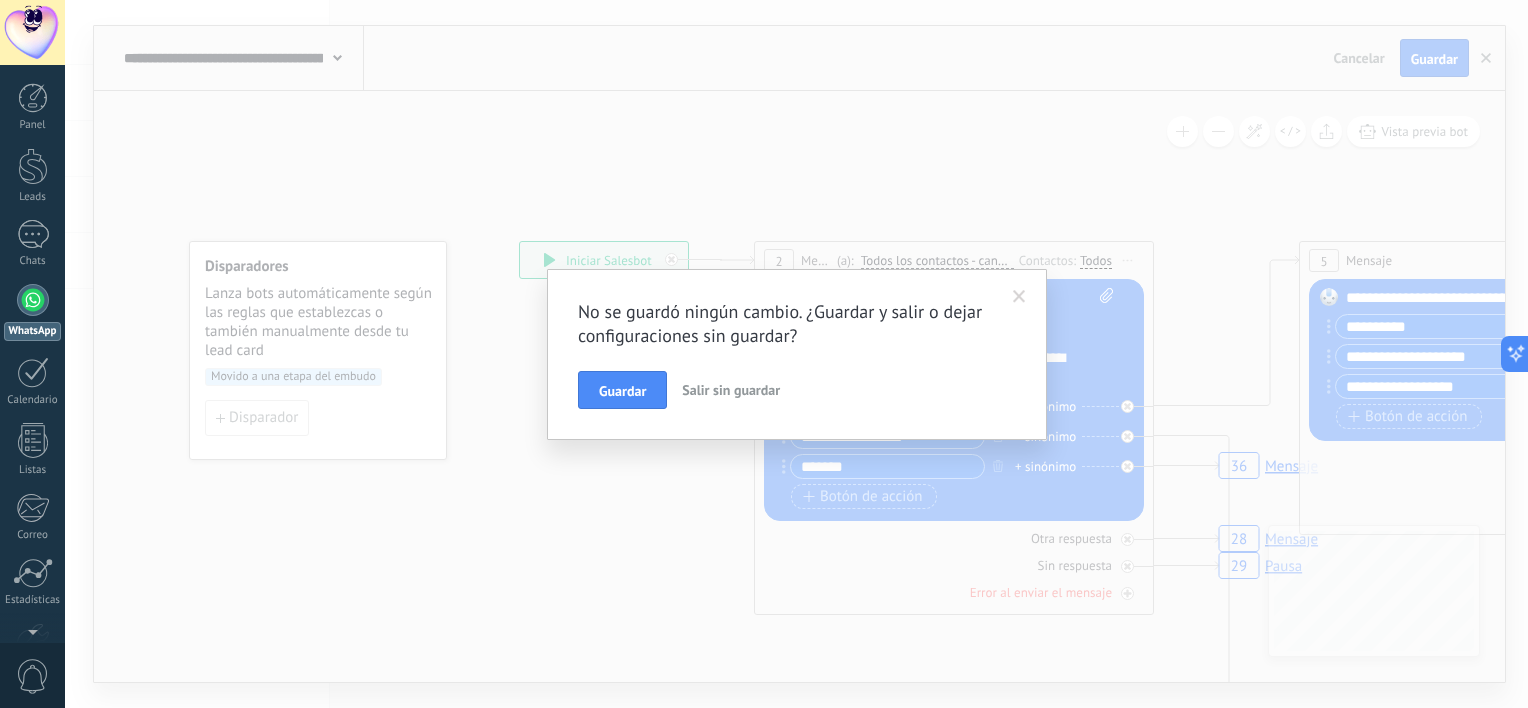 click at bounding box center (1019, 297) 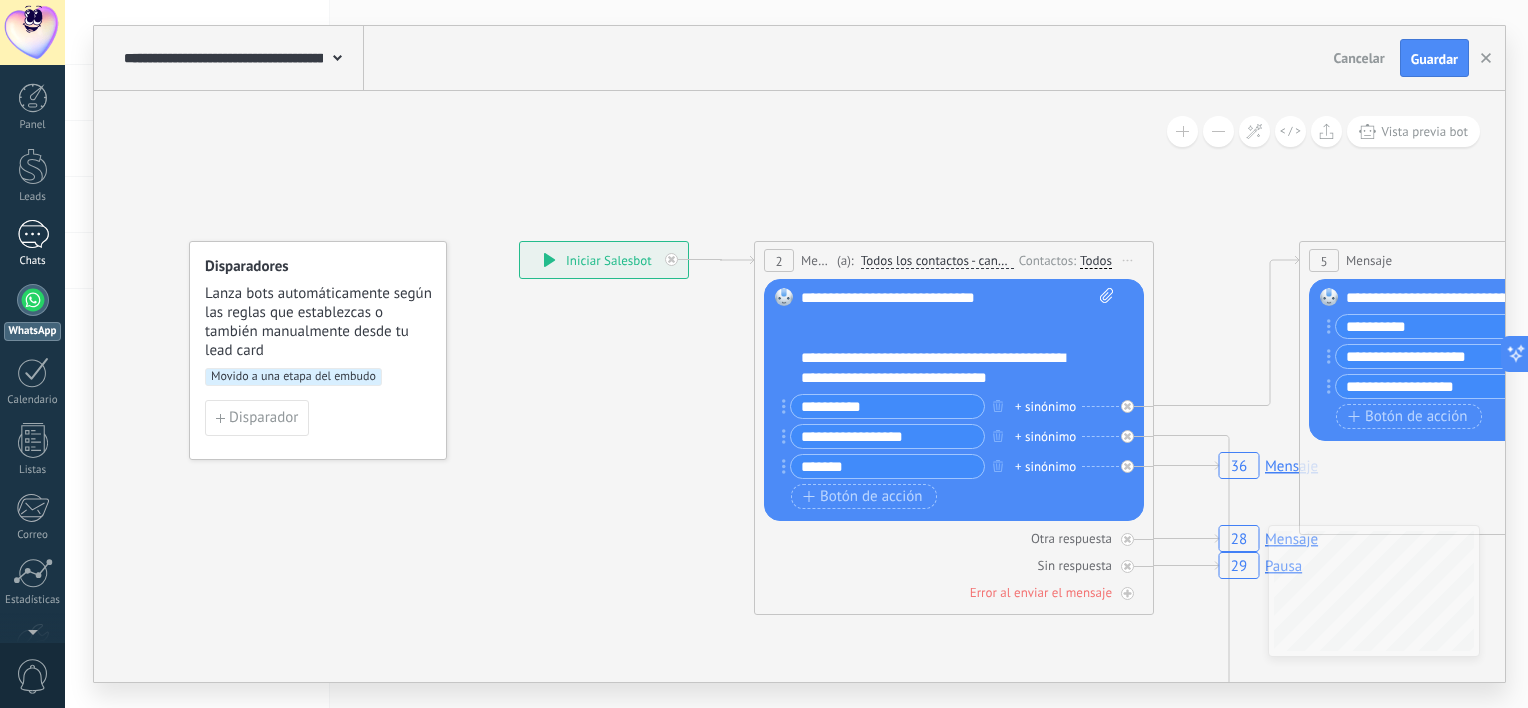 click at bounding box center [33, 234] 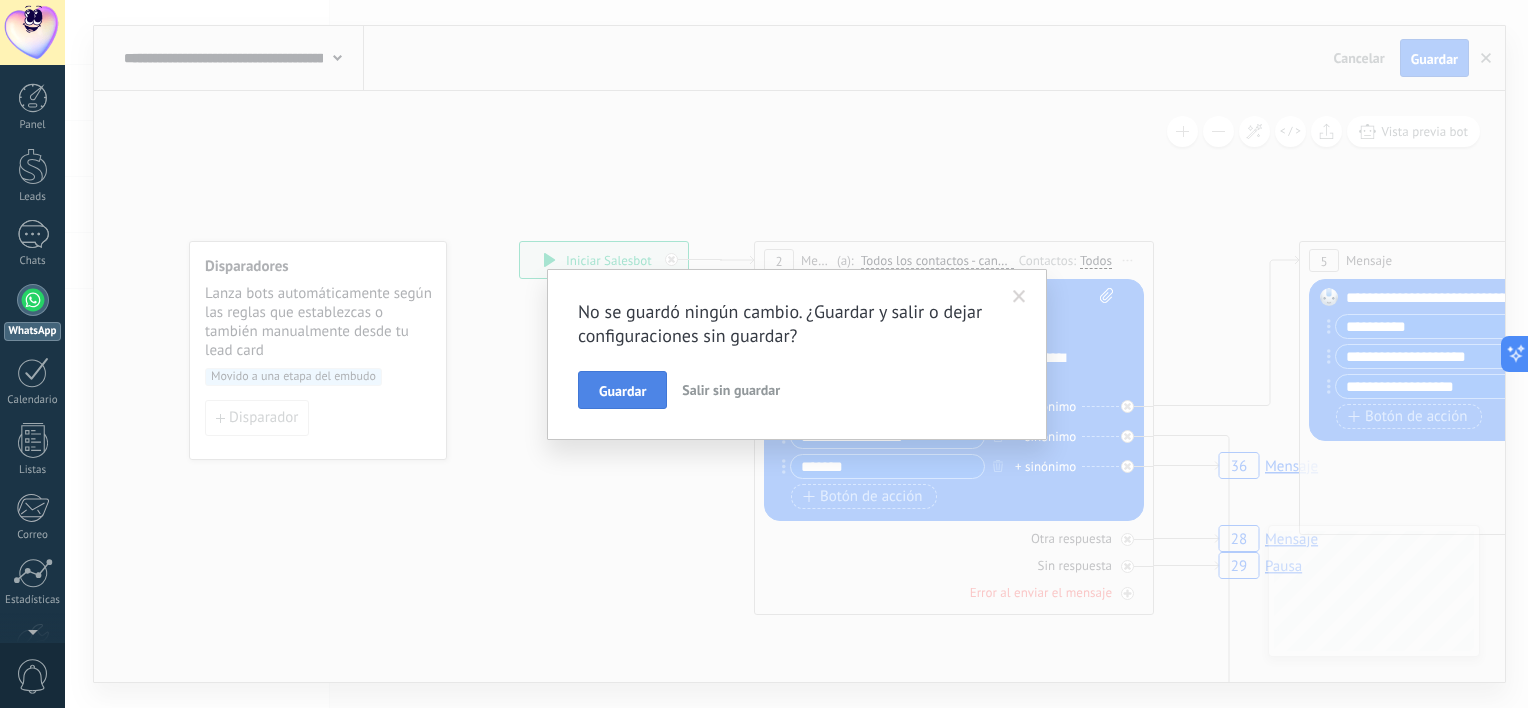 click on "Guardar" at bounding box center [622, 391] 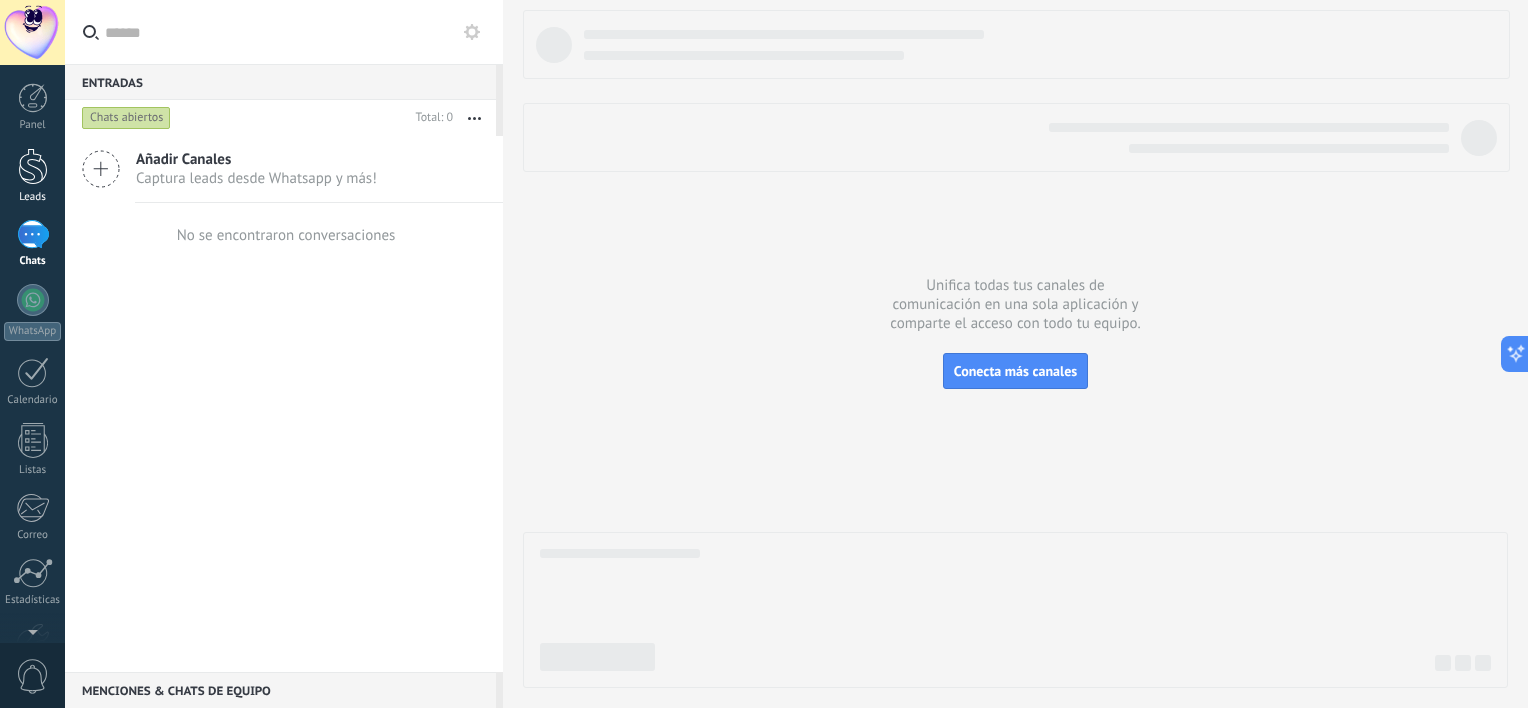 click on "Leads" at bounding box center (32, 176) 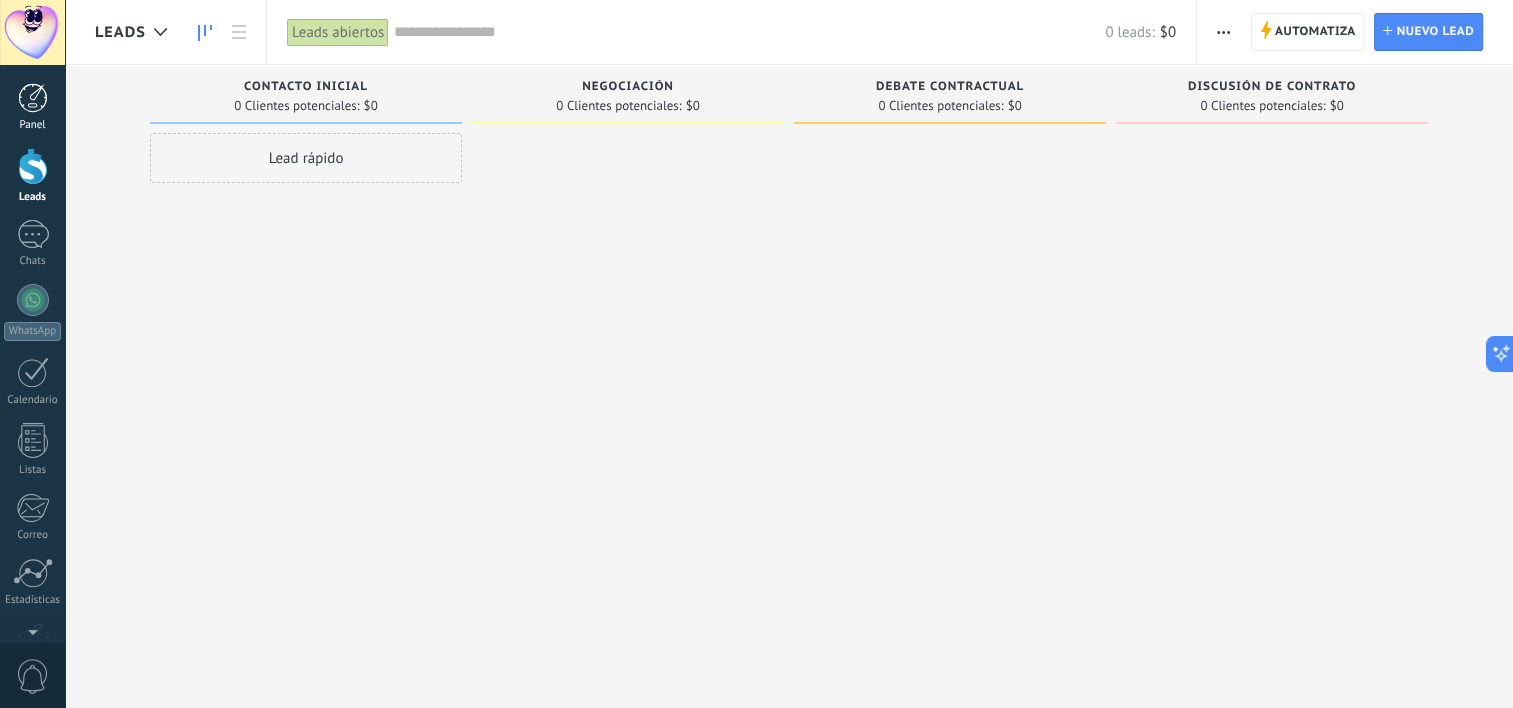 click at bounding box center (33, 98) 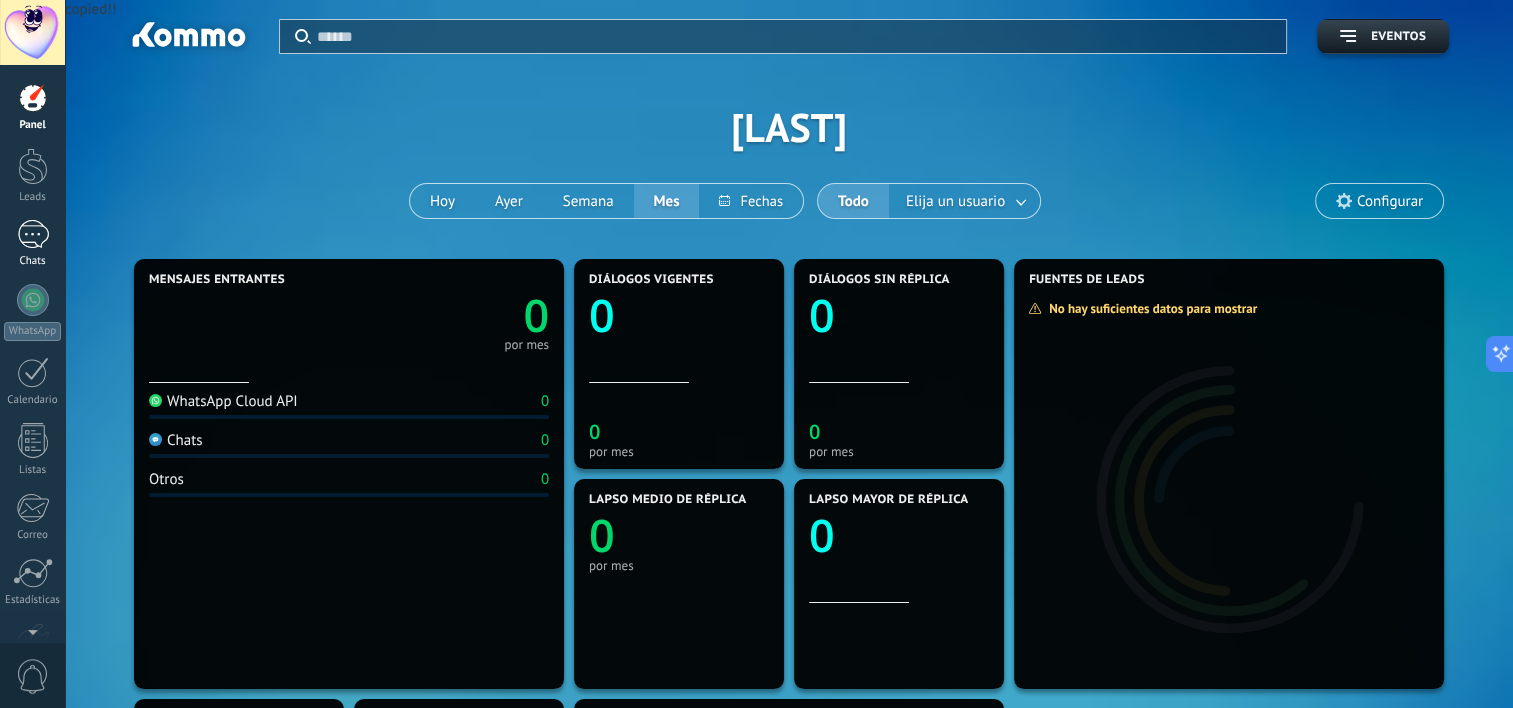 click at bounding box center (33, 234) 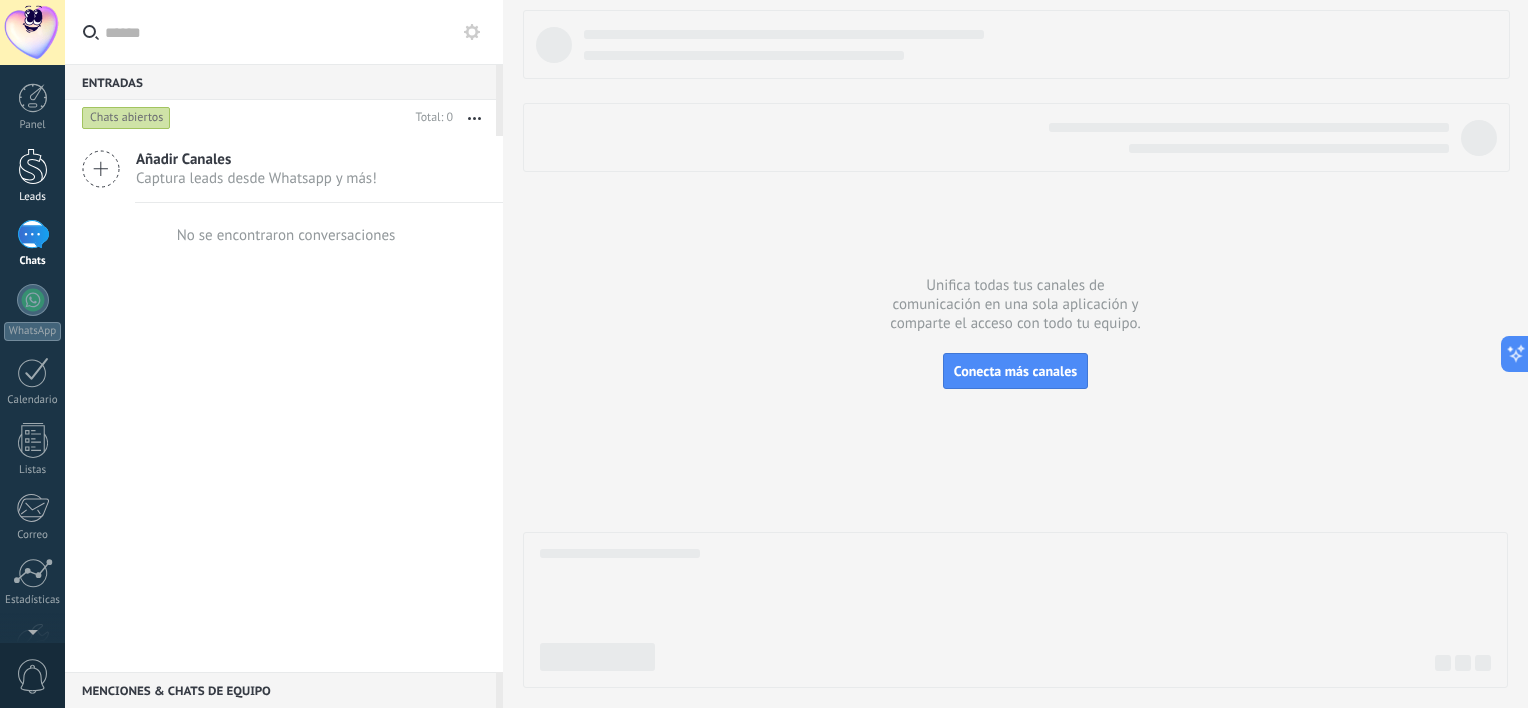 click at bounding box center [33, 166] 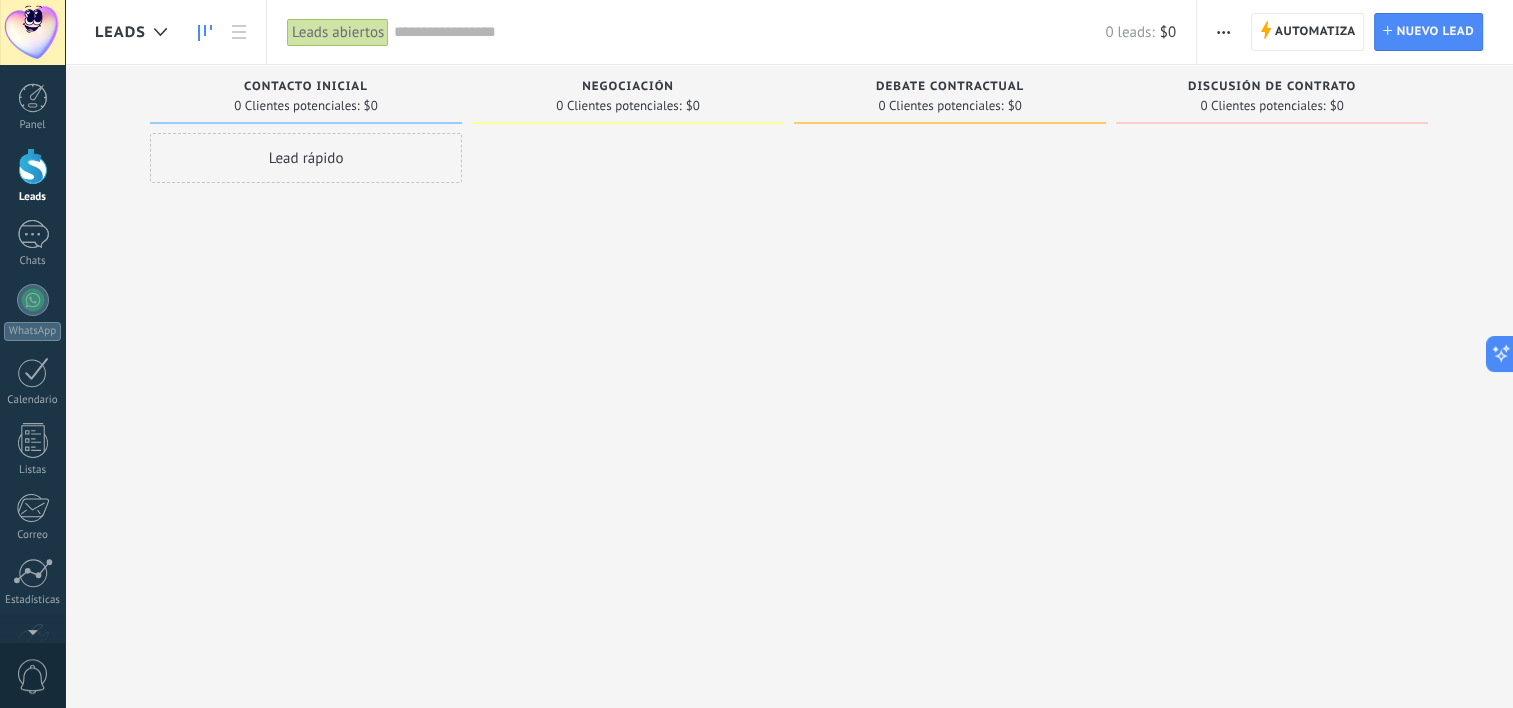 click on "Lead rápido" at bounding box center (306, 158) 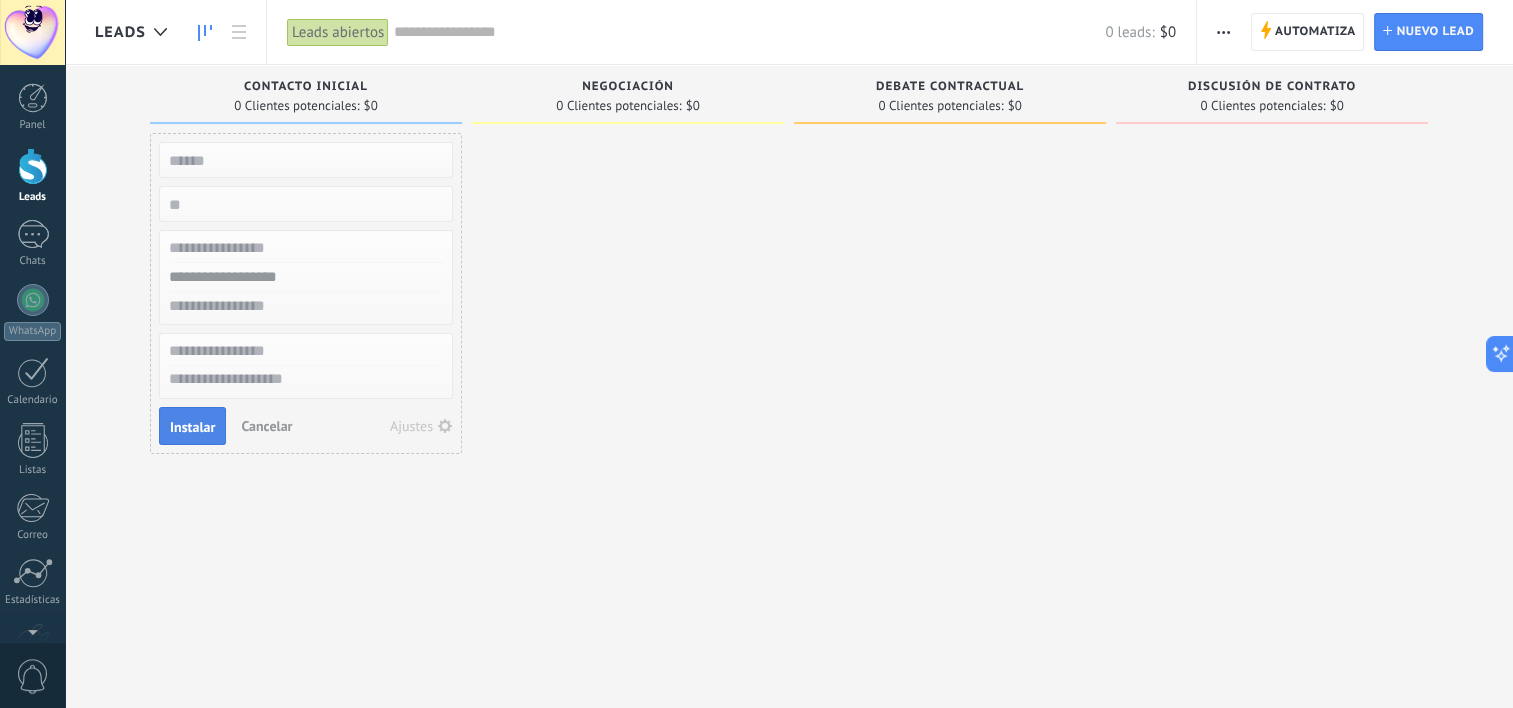 click on "Instalar" at bounding box center [192, 427] 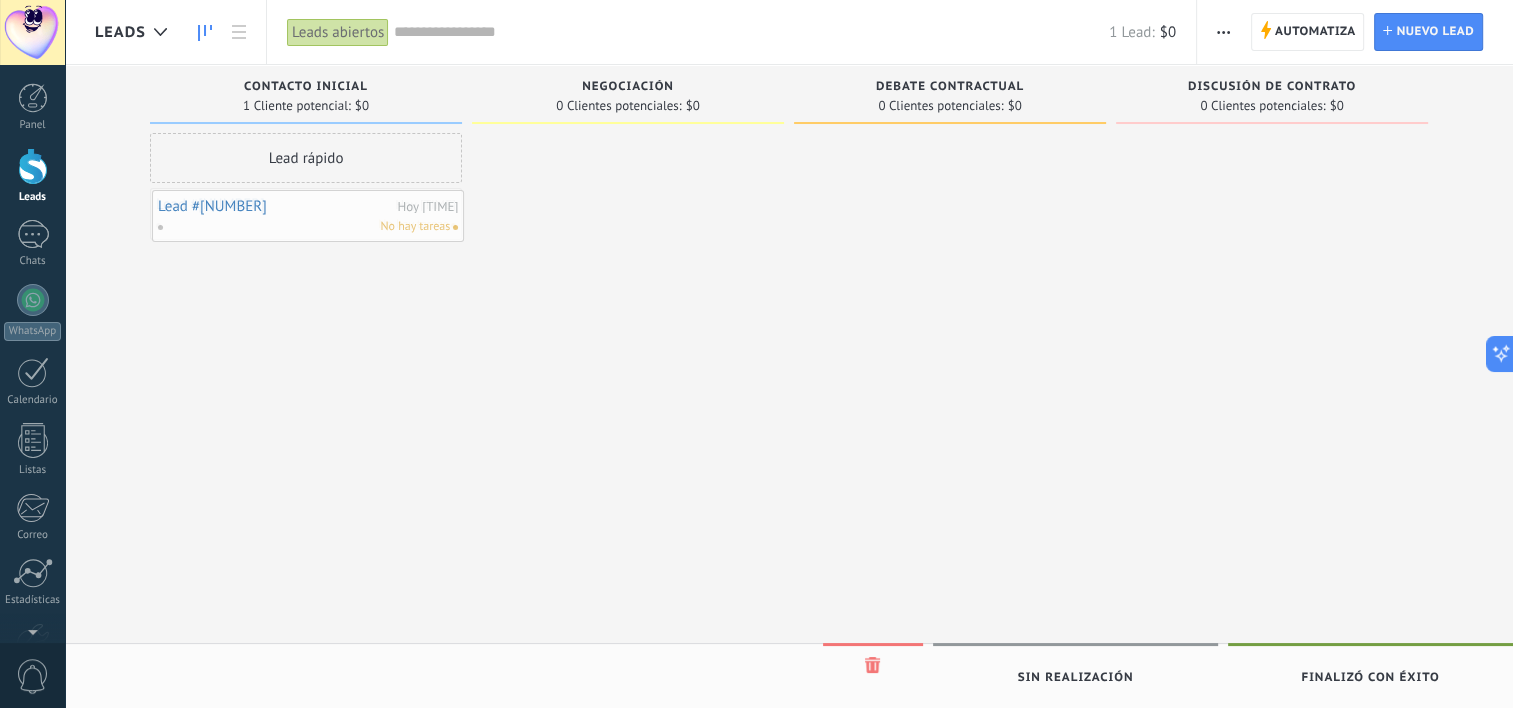 drag, startPoint x: 394, startPoint y: 228, endPoint x: 280, endPoint y: 222, distance: 114.15778 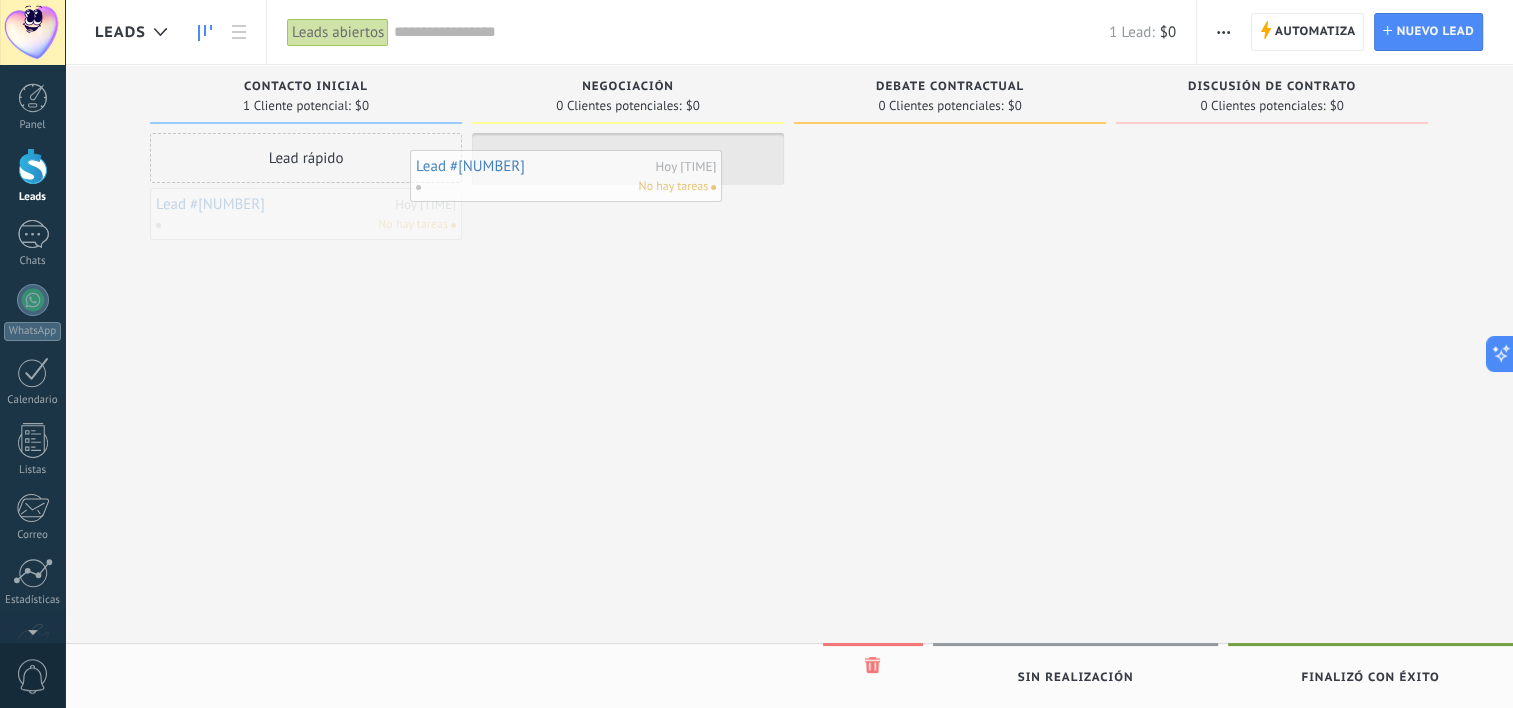 drag, startPoint x: 278, startPoint y: 220, endPoint x: 558, endPoint y: 172, distance: 284.0845 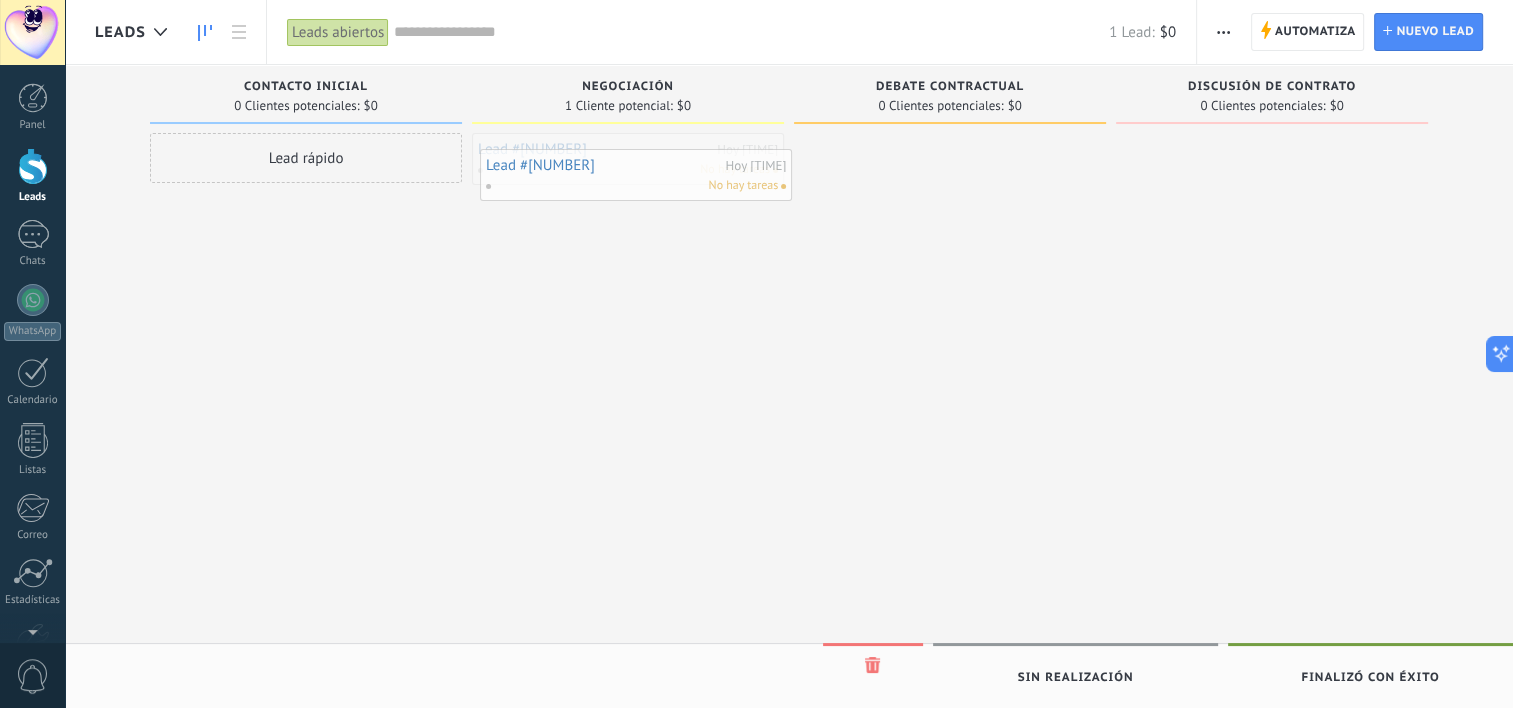 drag, startPoint x: 558, startPoint y: 172, endPoint x: 564, endPoint y: 187, distance: 16.155495 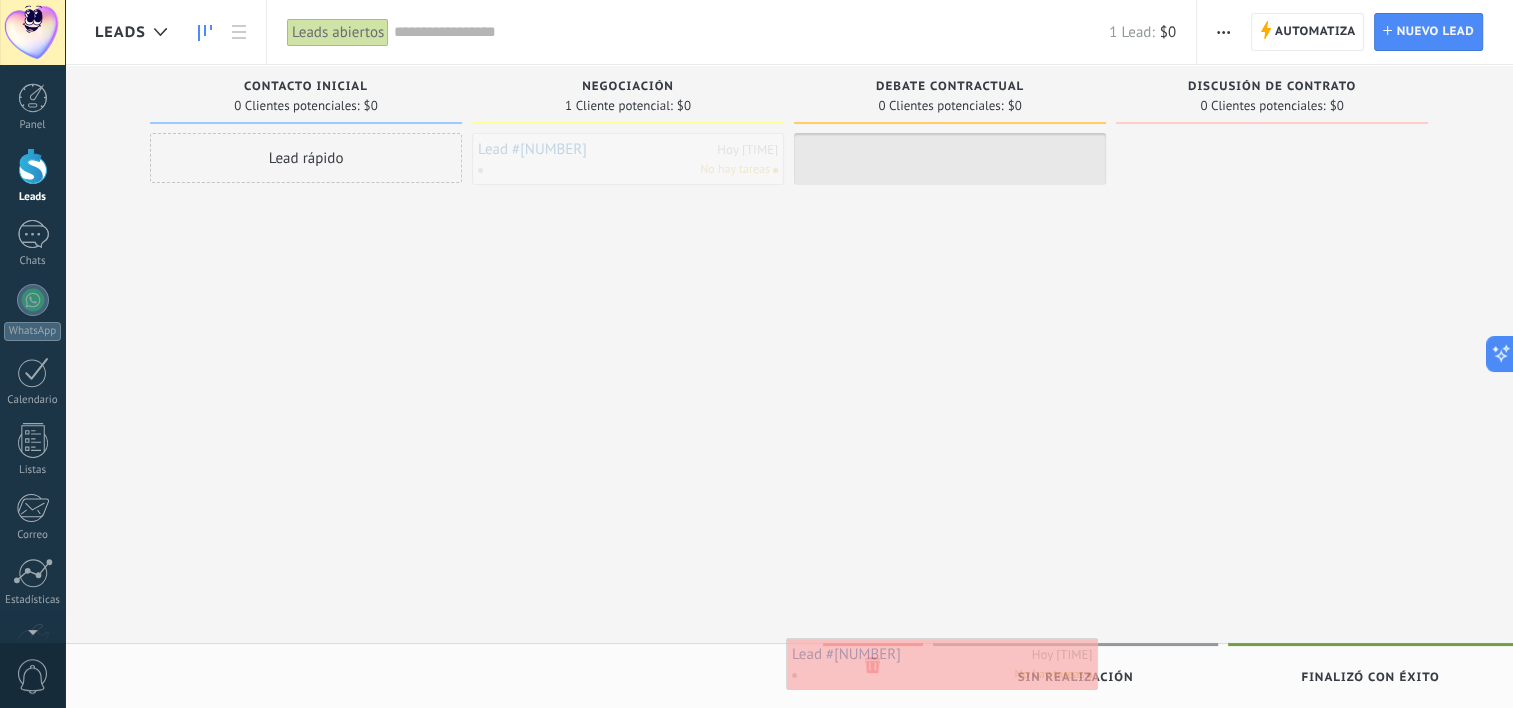 drag, startPoint x: 576, startPoint y: 168, endPoint x: 890, endPoint y: 673, distance: 594.6604 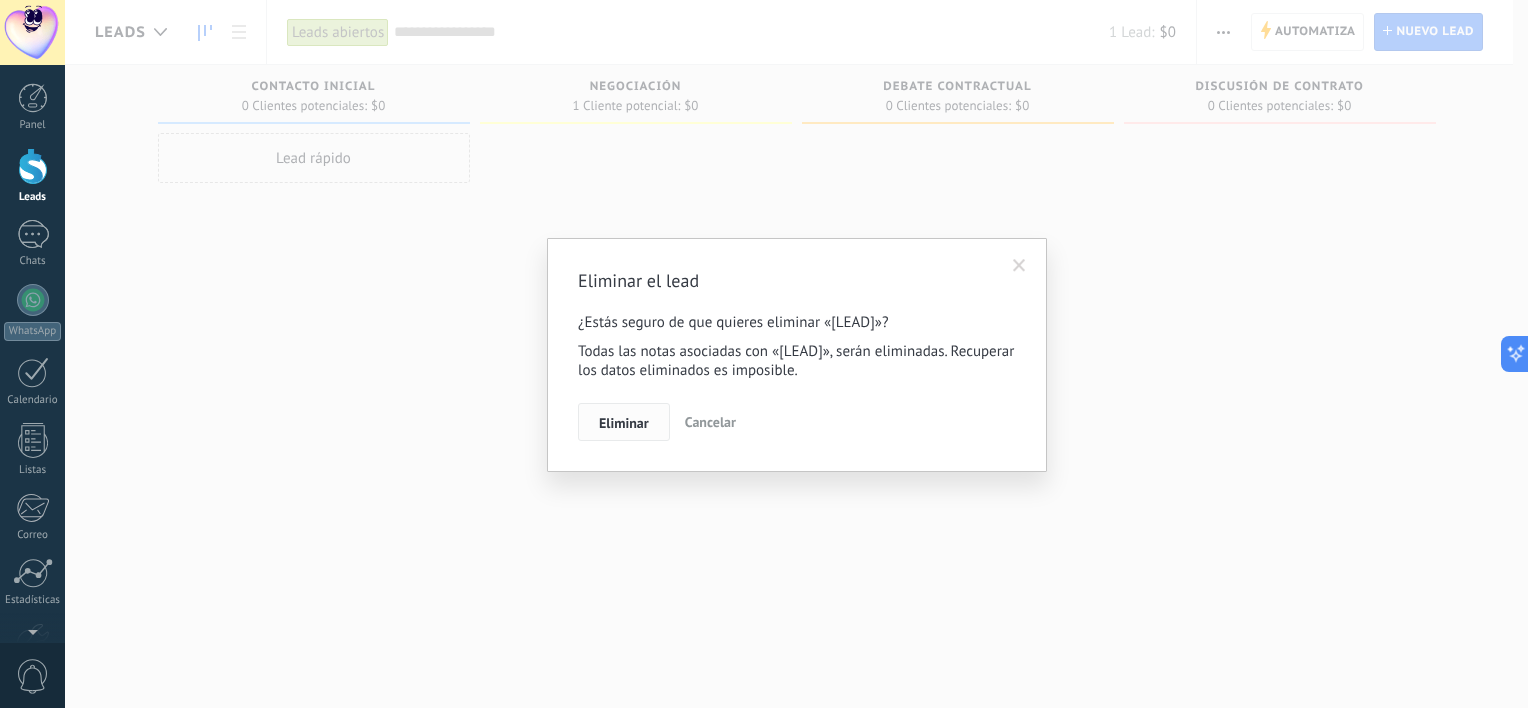 click on "Eliminar" at bounding box center (624, 423) 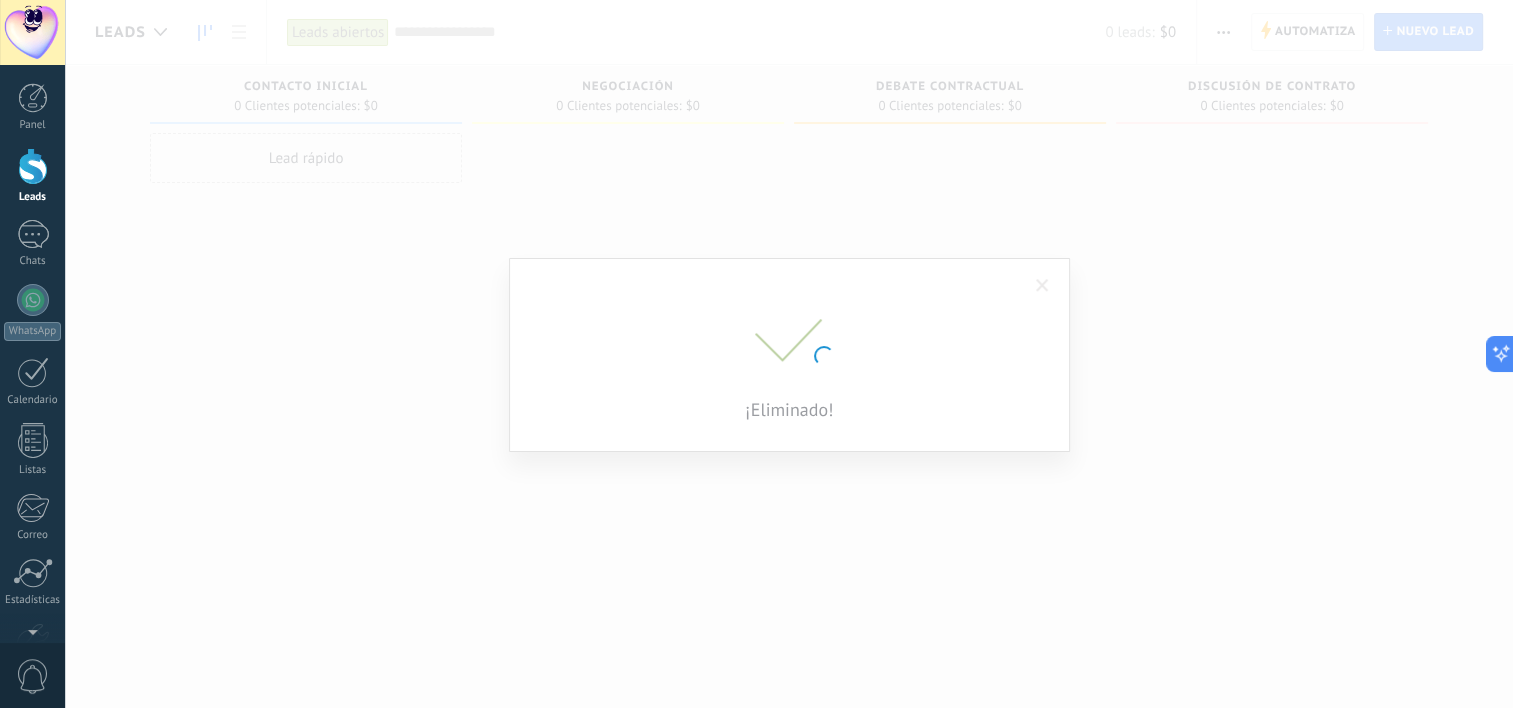 drag, startPoint x: 605, startPoint y: 424, endPoint x: 290, endPoint y: 272, distance: 349.7556 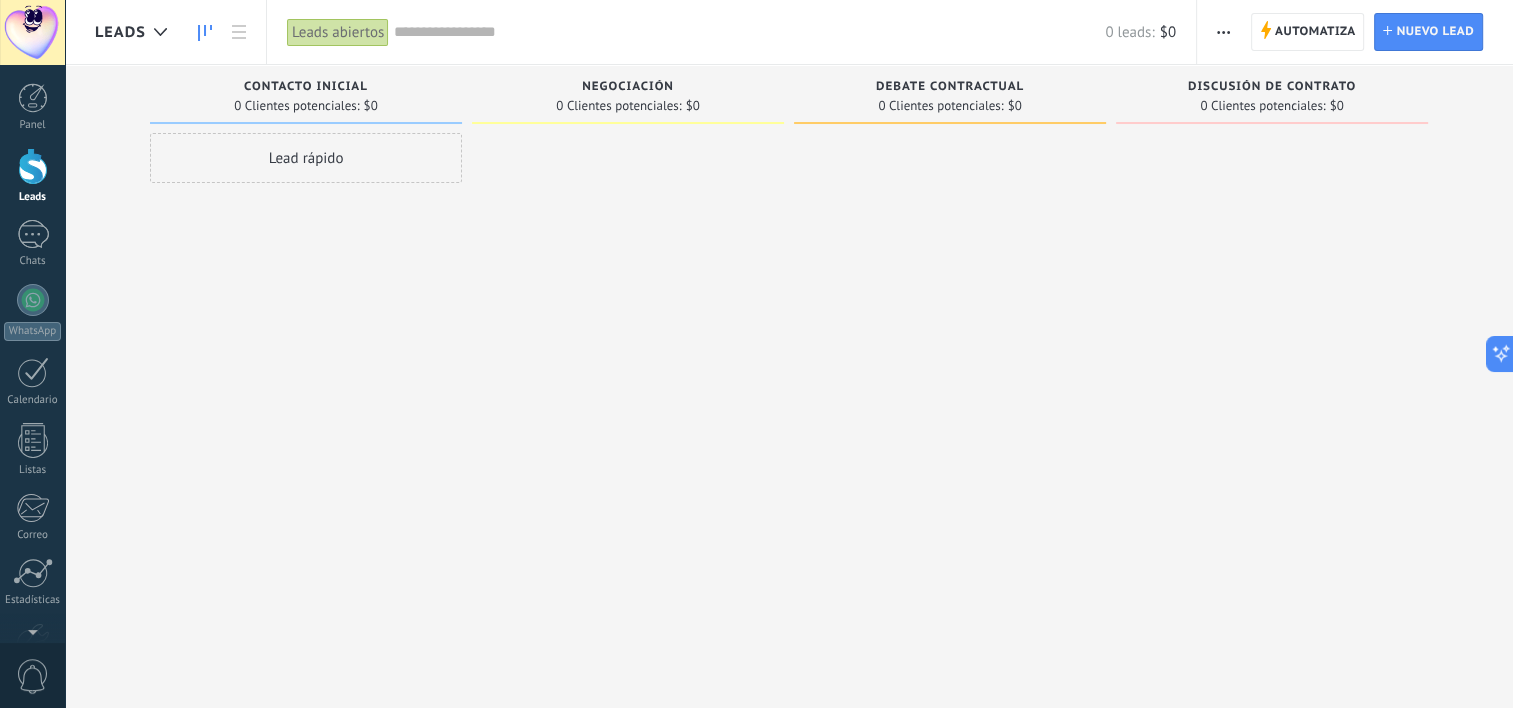 click on "Panel
Leads
Chats
WhatsApp
Clientes" at bounding box center (32, 425) 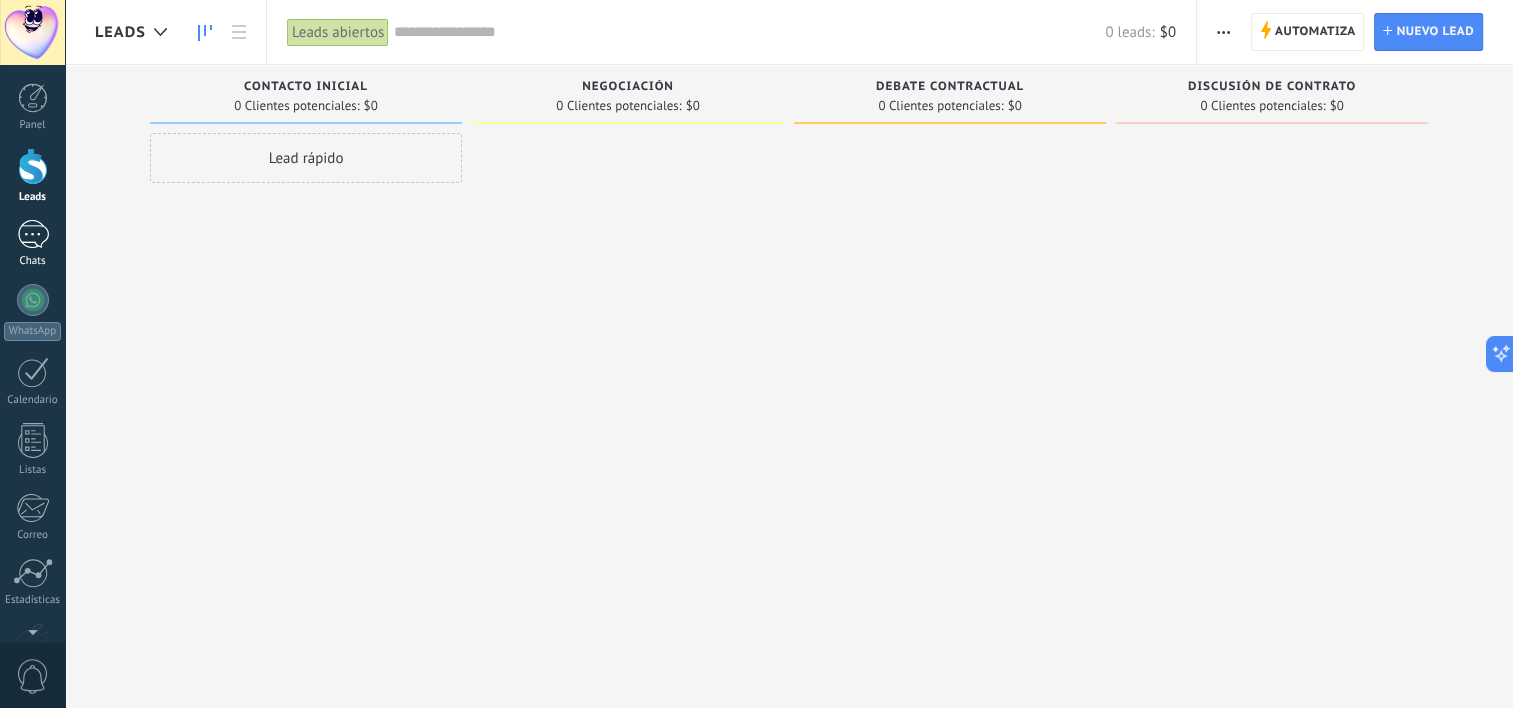 click at bounding box center (33, 234) 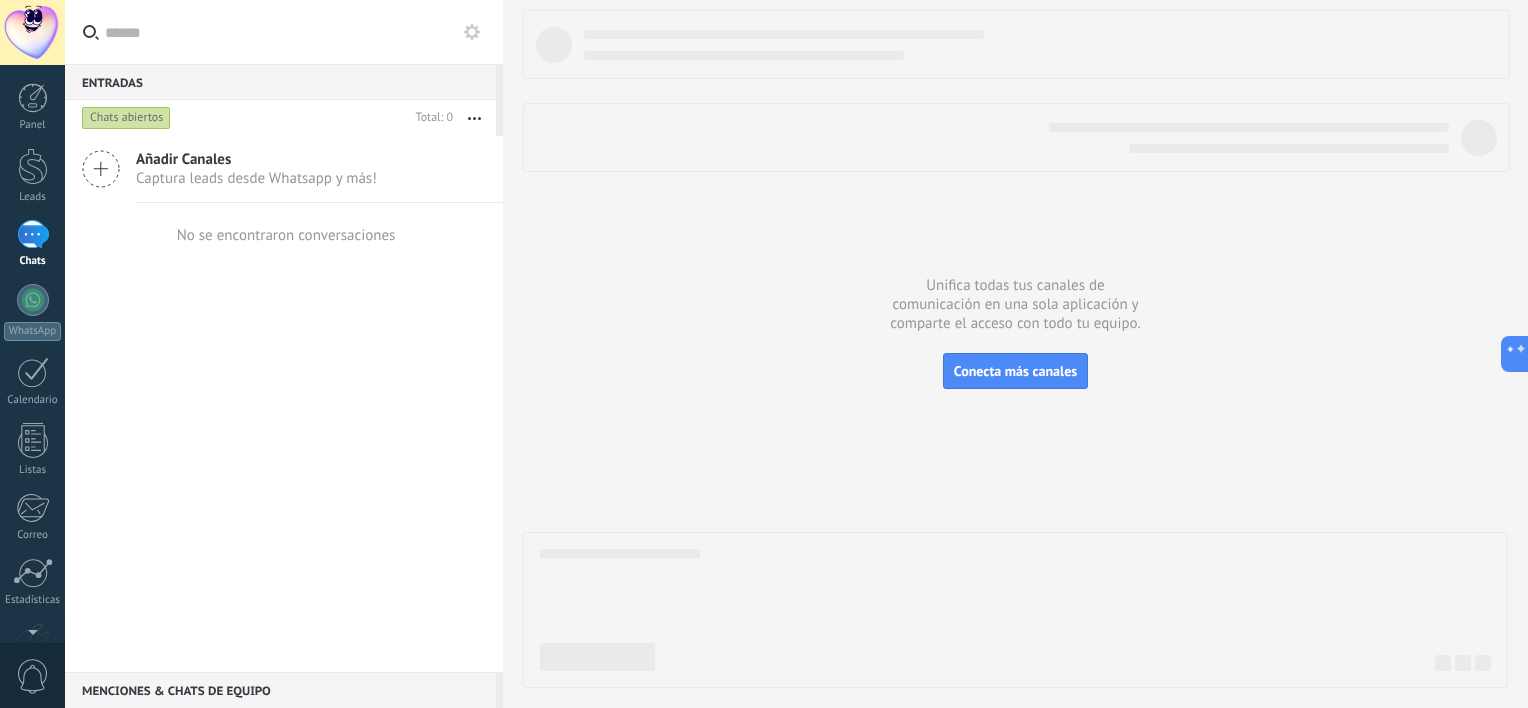 click on "Añadir Canales
Captura leads desde Whatsapp y más!
No se encontraron conversaciones" at bounding box center [284, 404] 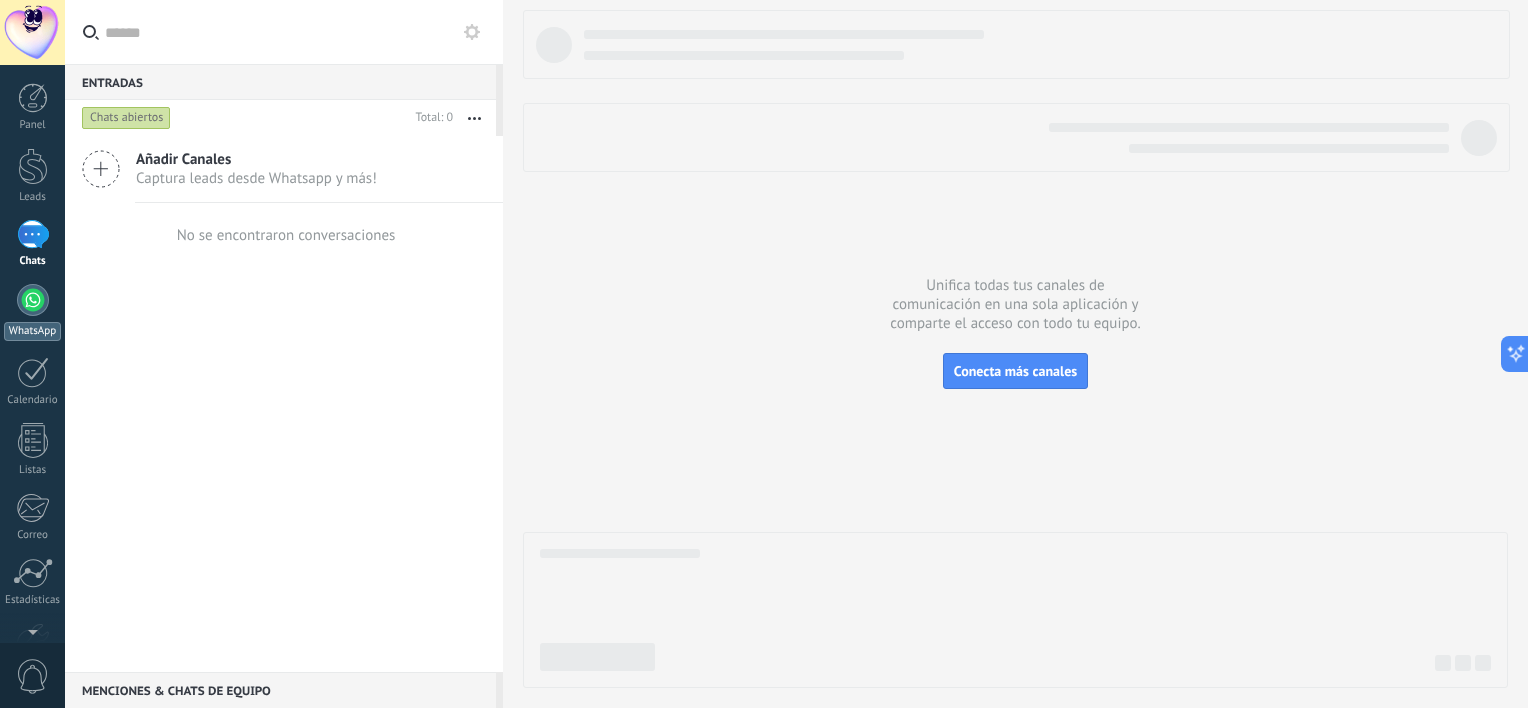 click at bounding box center (33, 300) 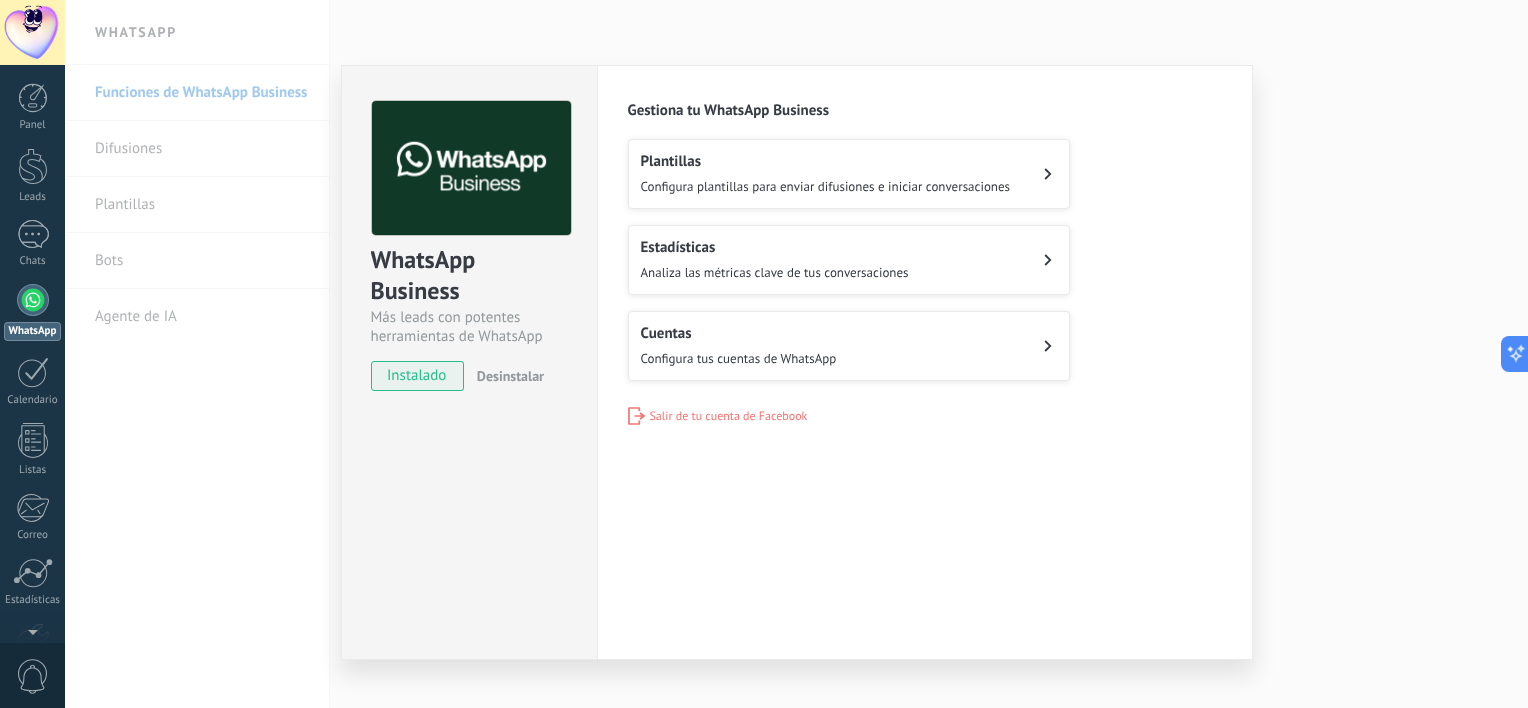 click on "Cuentas" at bounding box center (739, 333) 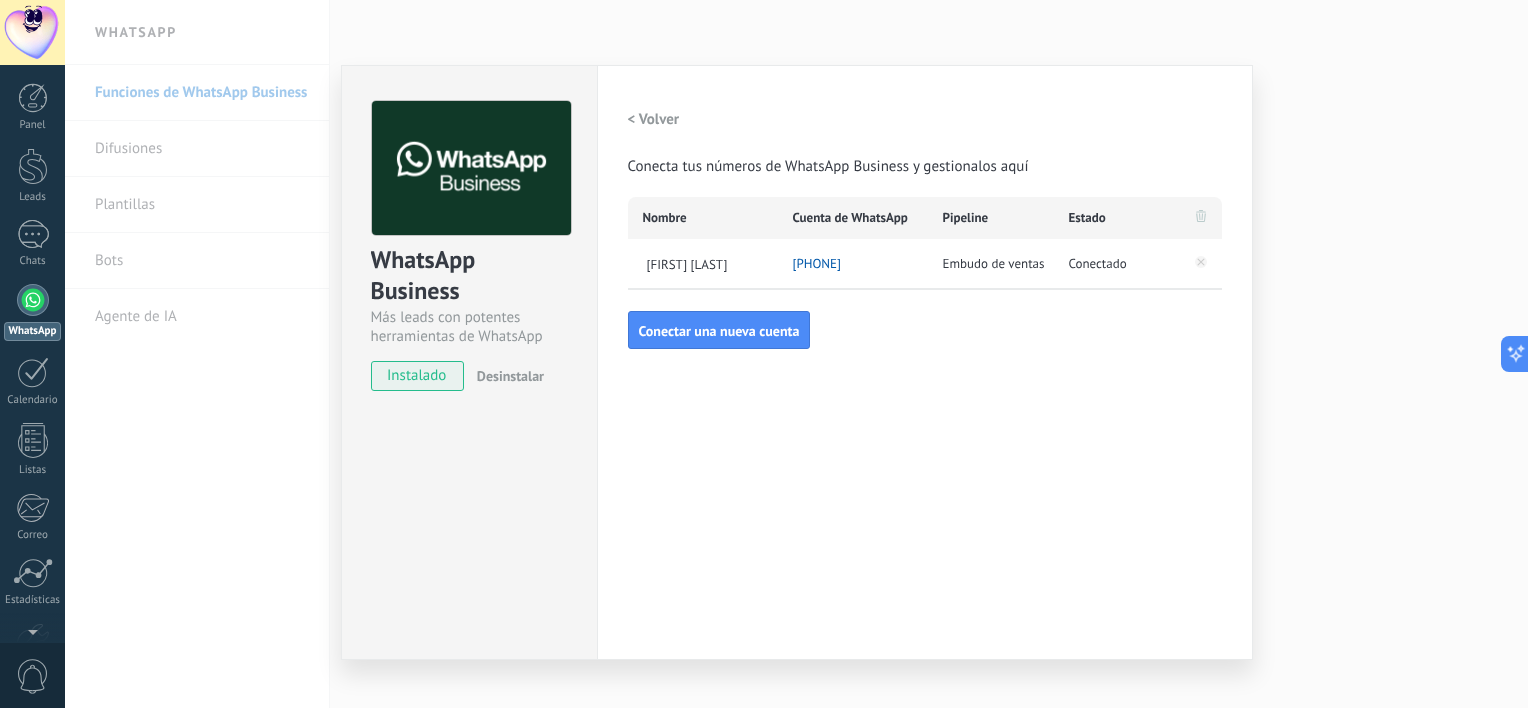 click on "Embudo de ventas" at bounding box center (994, 264) 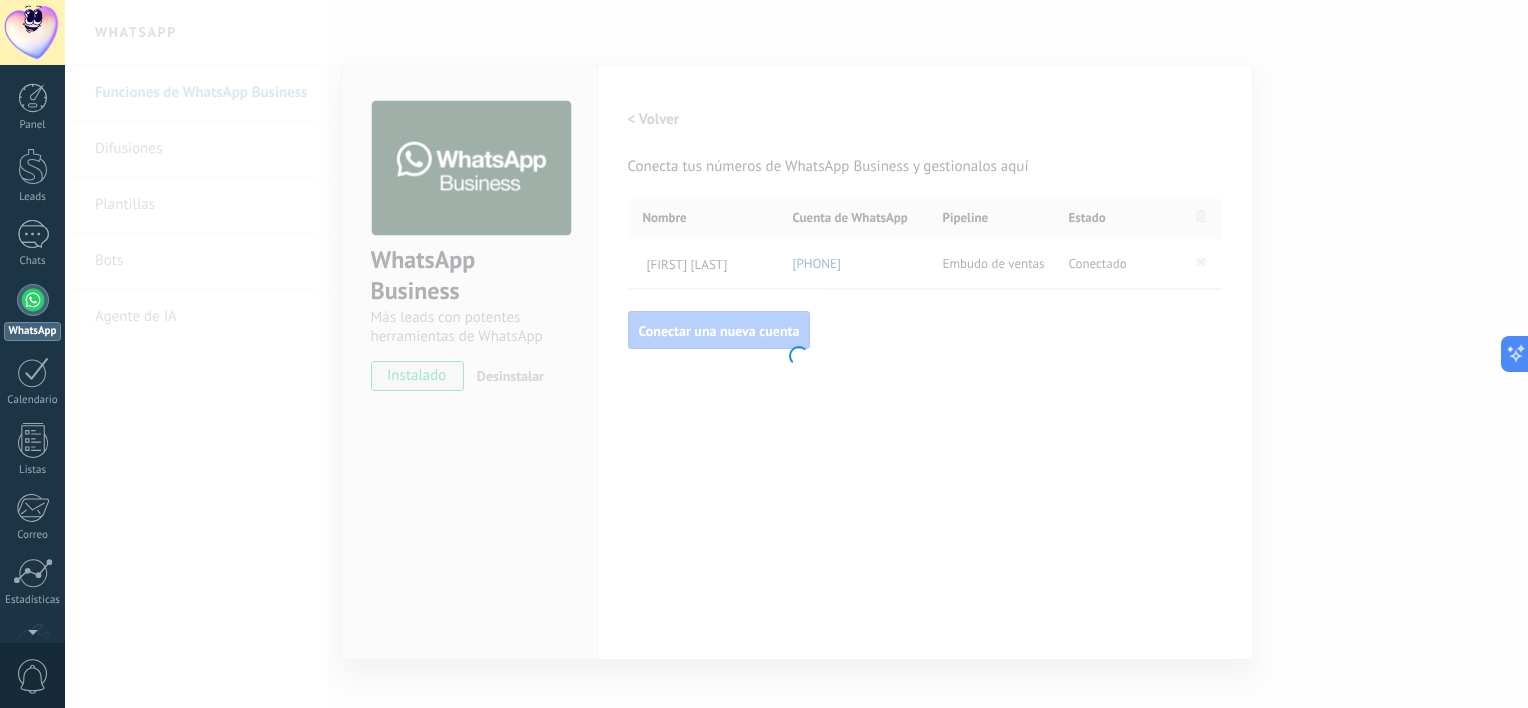 type on "**********" 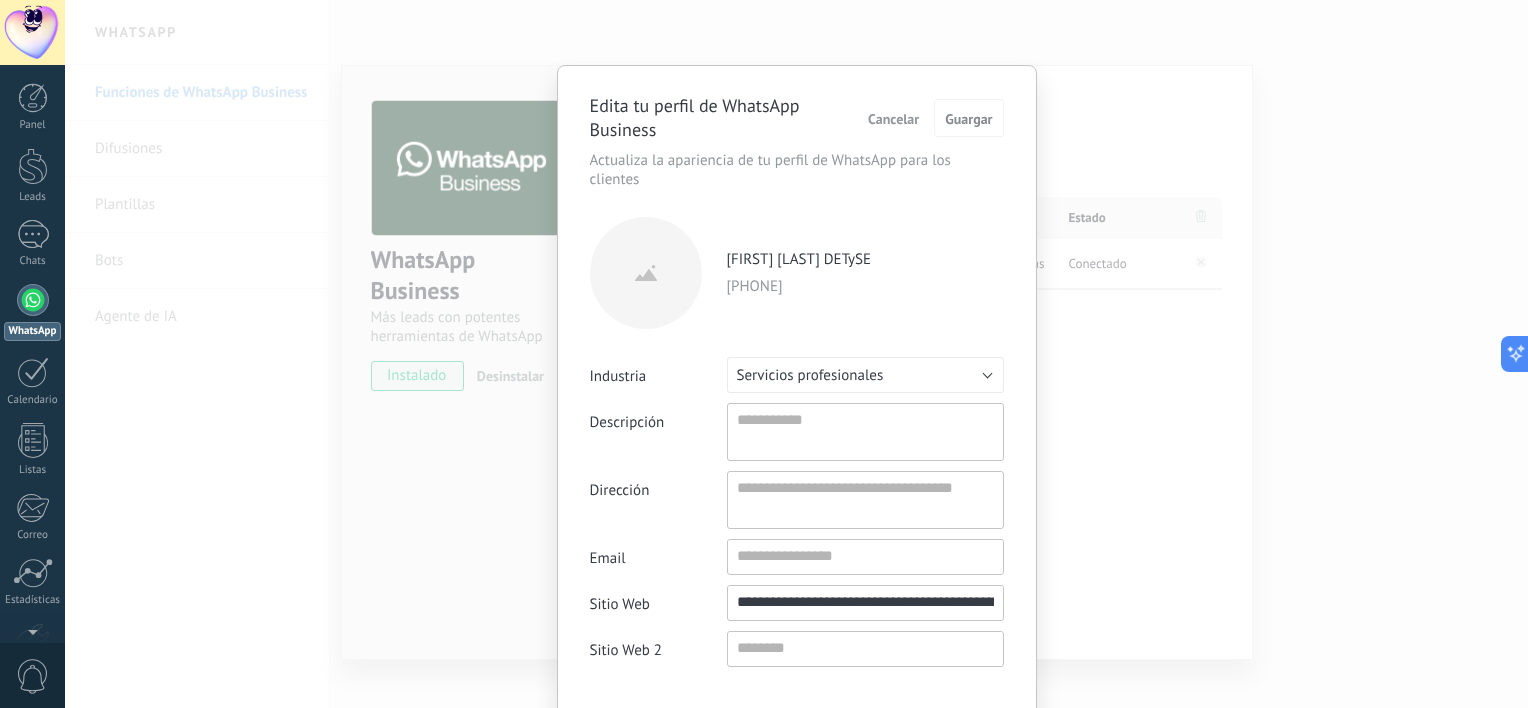 scroll, scrollTop: 19, scrollLeft: 0, axis: vertical 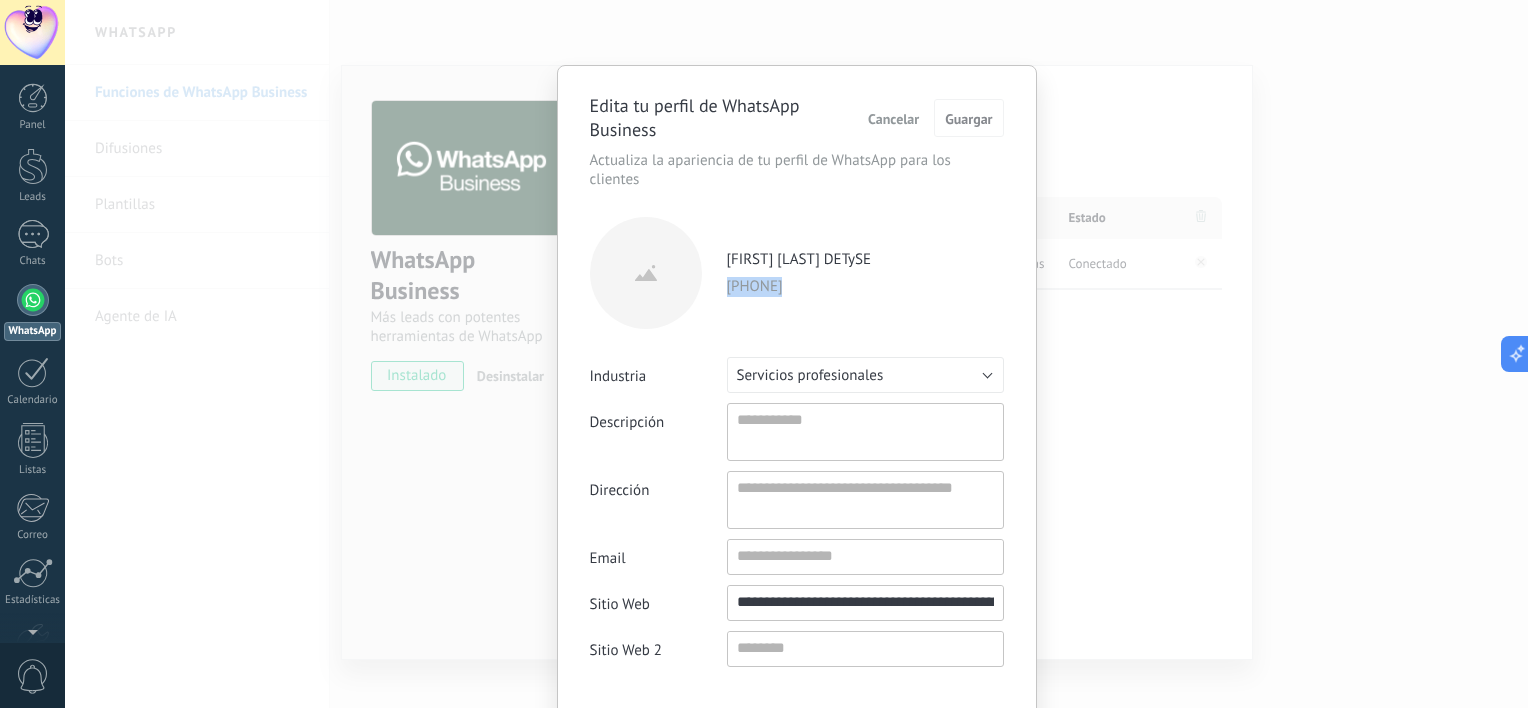 copy on "[PHONE]" 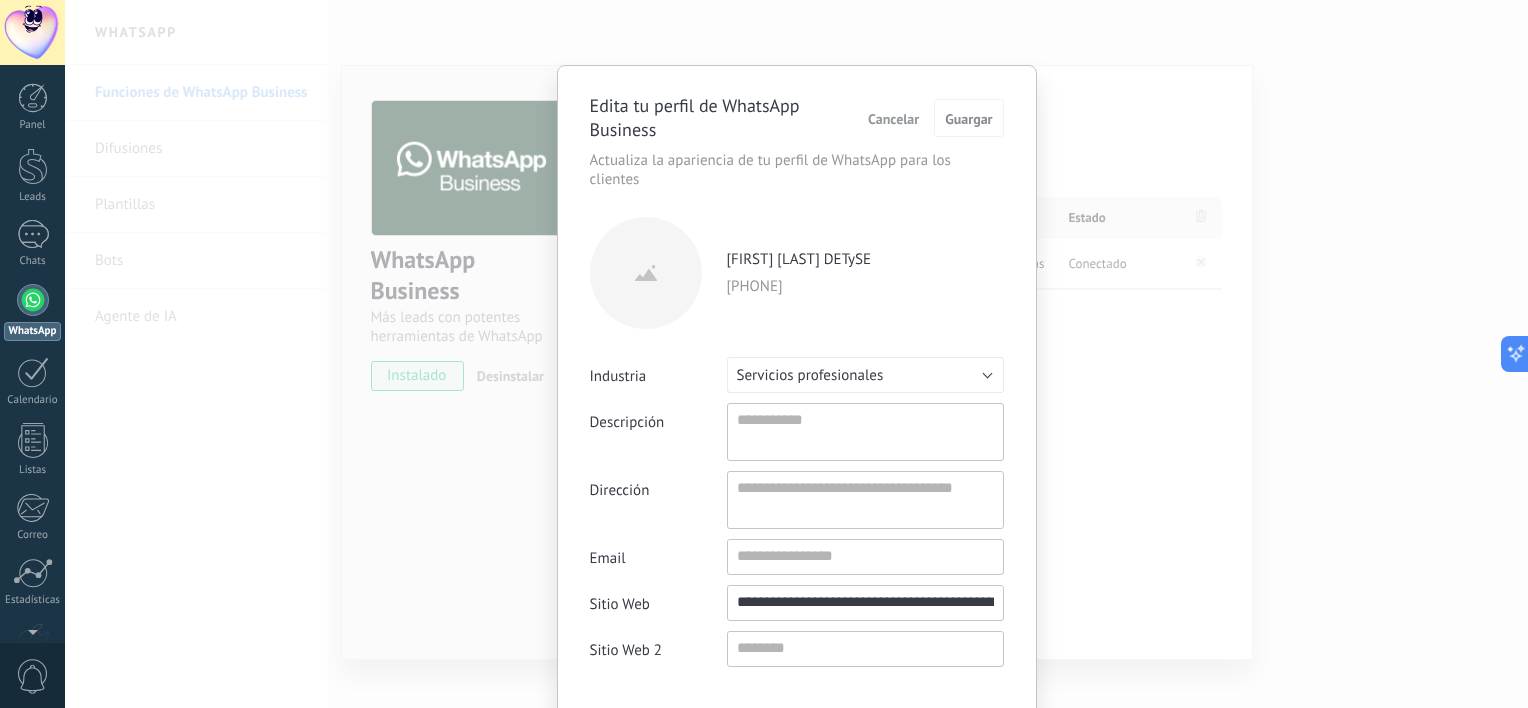 click on "**********" at bounding box center [796, 354] 